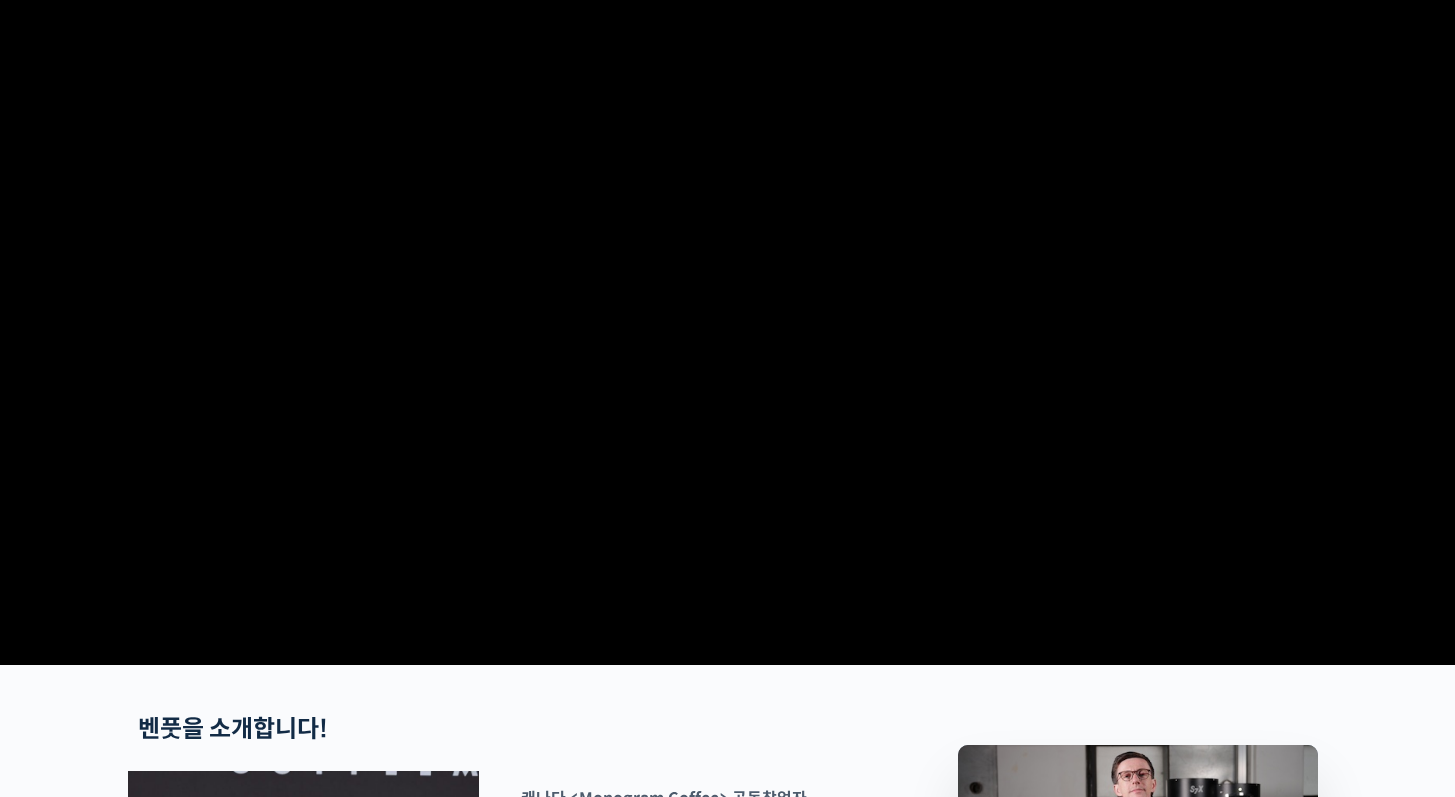 scroll, scrollTop: 115, scrollLeft: 0, axis: vertical 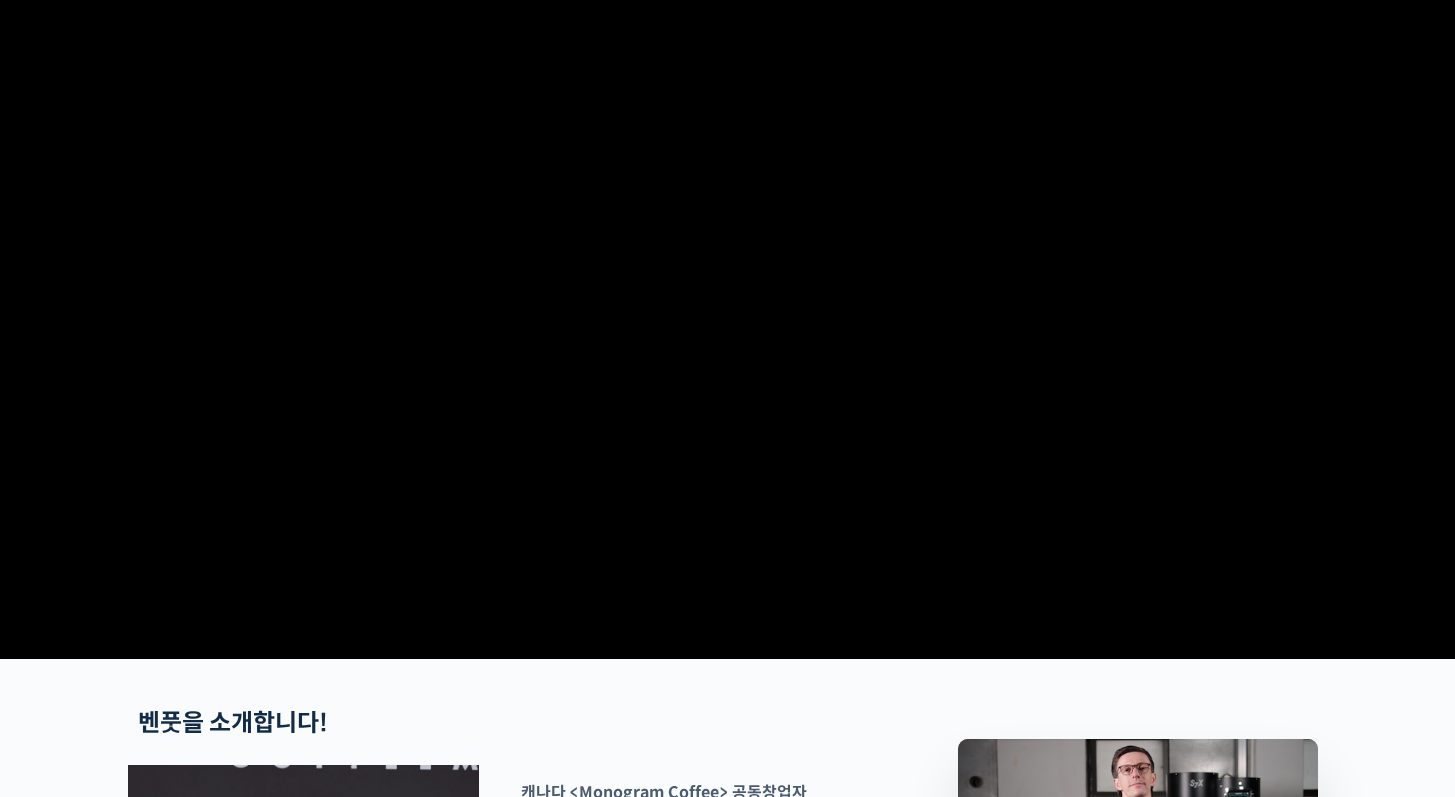 click at bounding box center (728, 306) 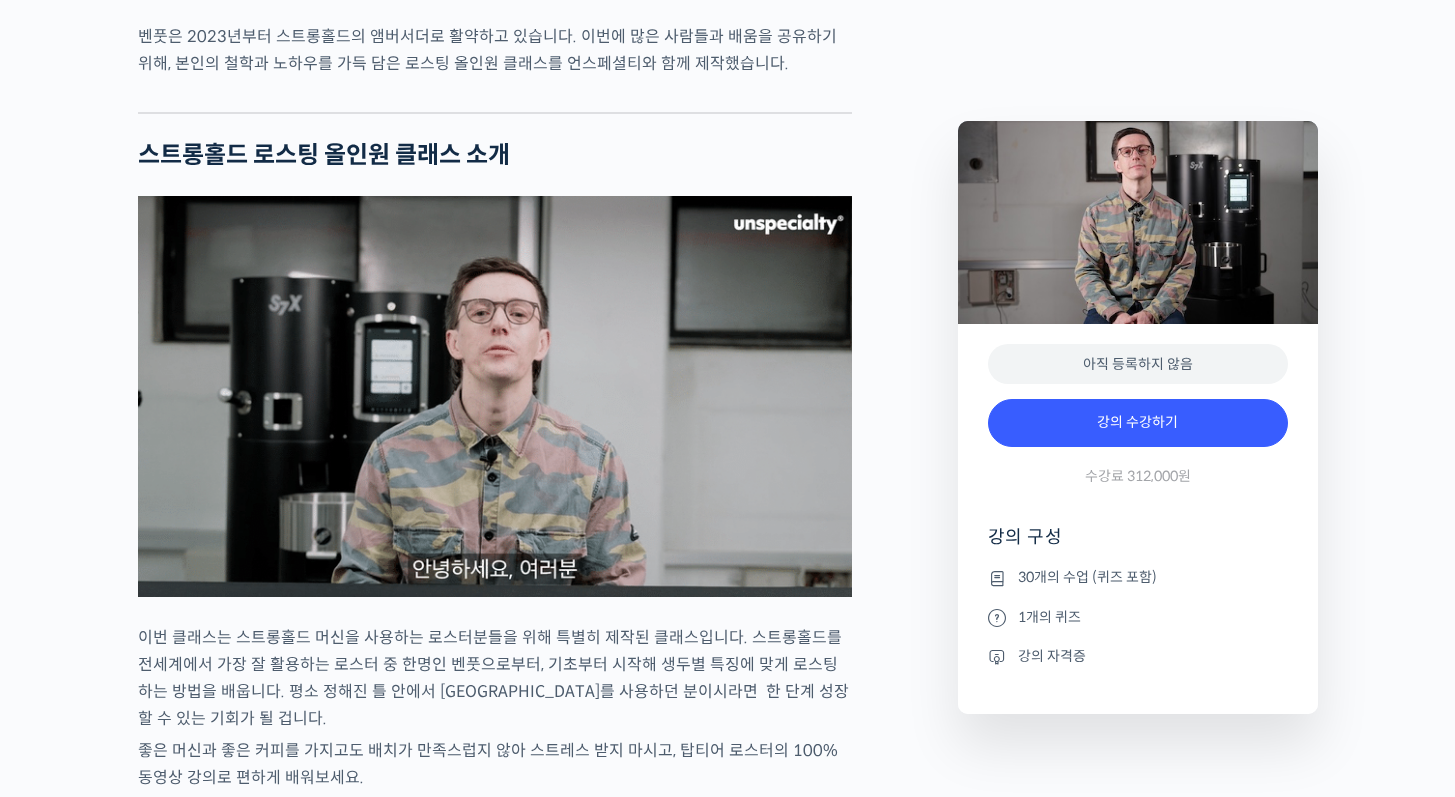scroll, scrollTop: 2009, scrollLeft: 0, axis: vertical 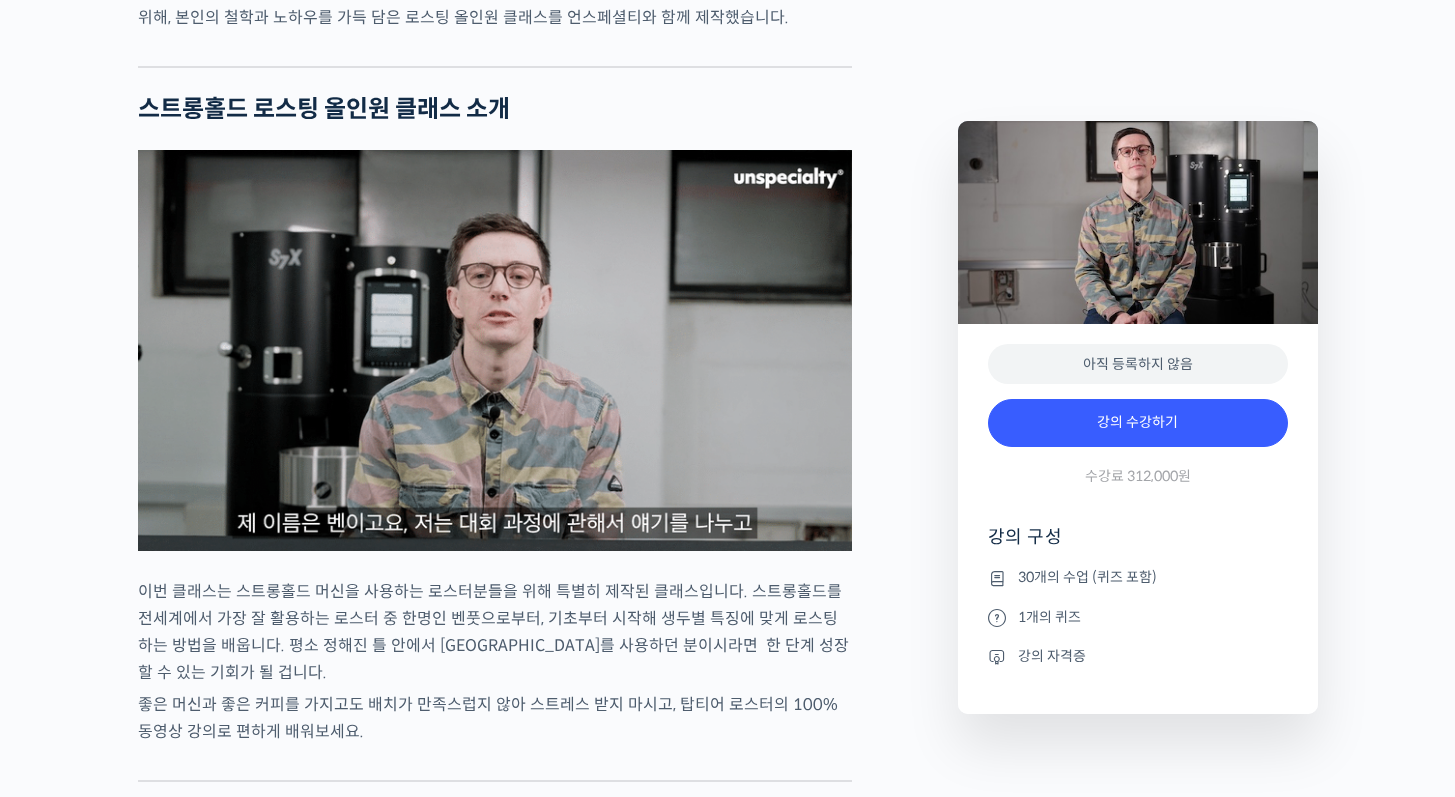 click at bounding box center [495, 350] 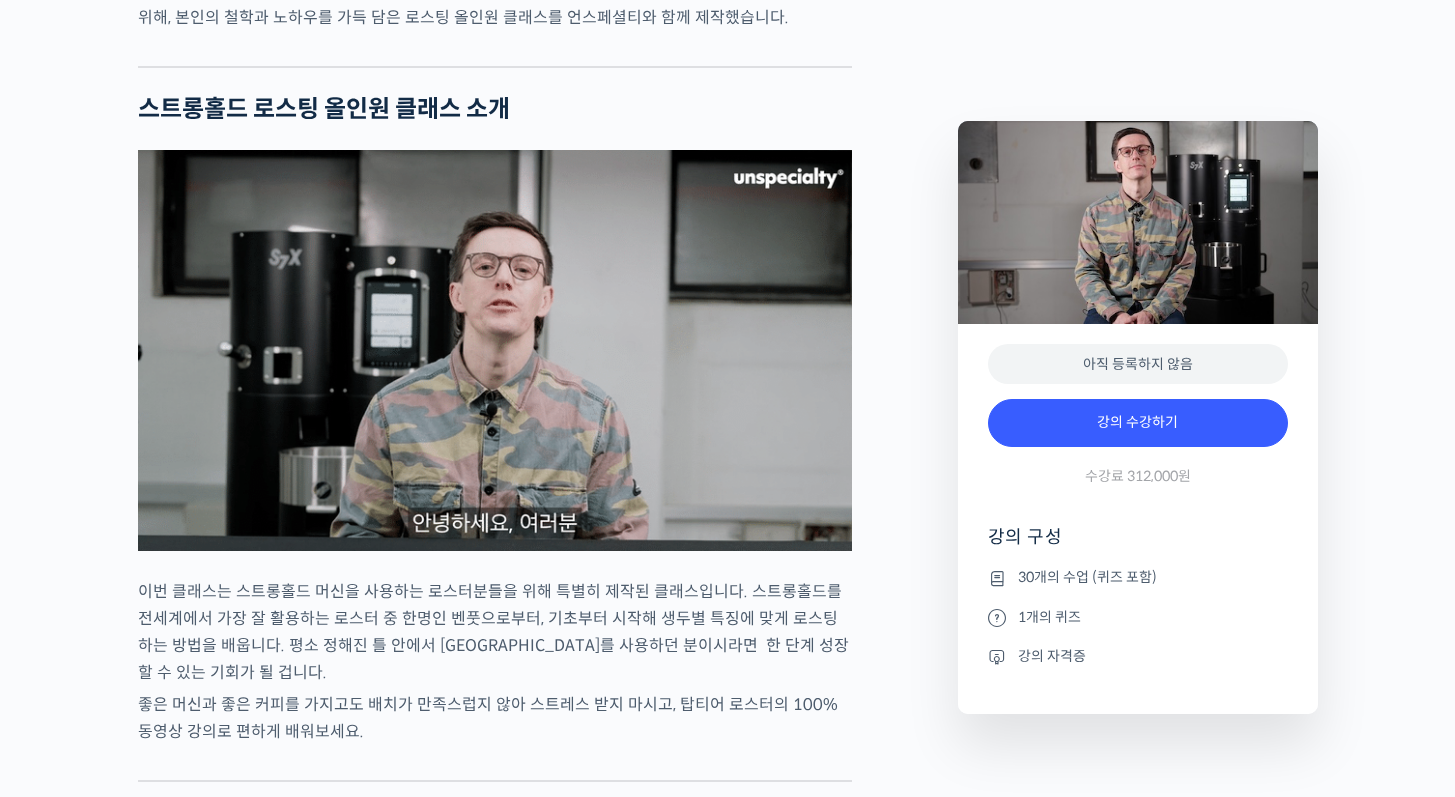 click at bounding box center [495, 350] 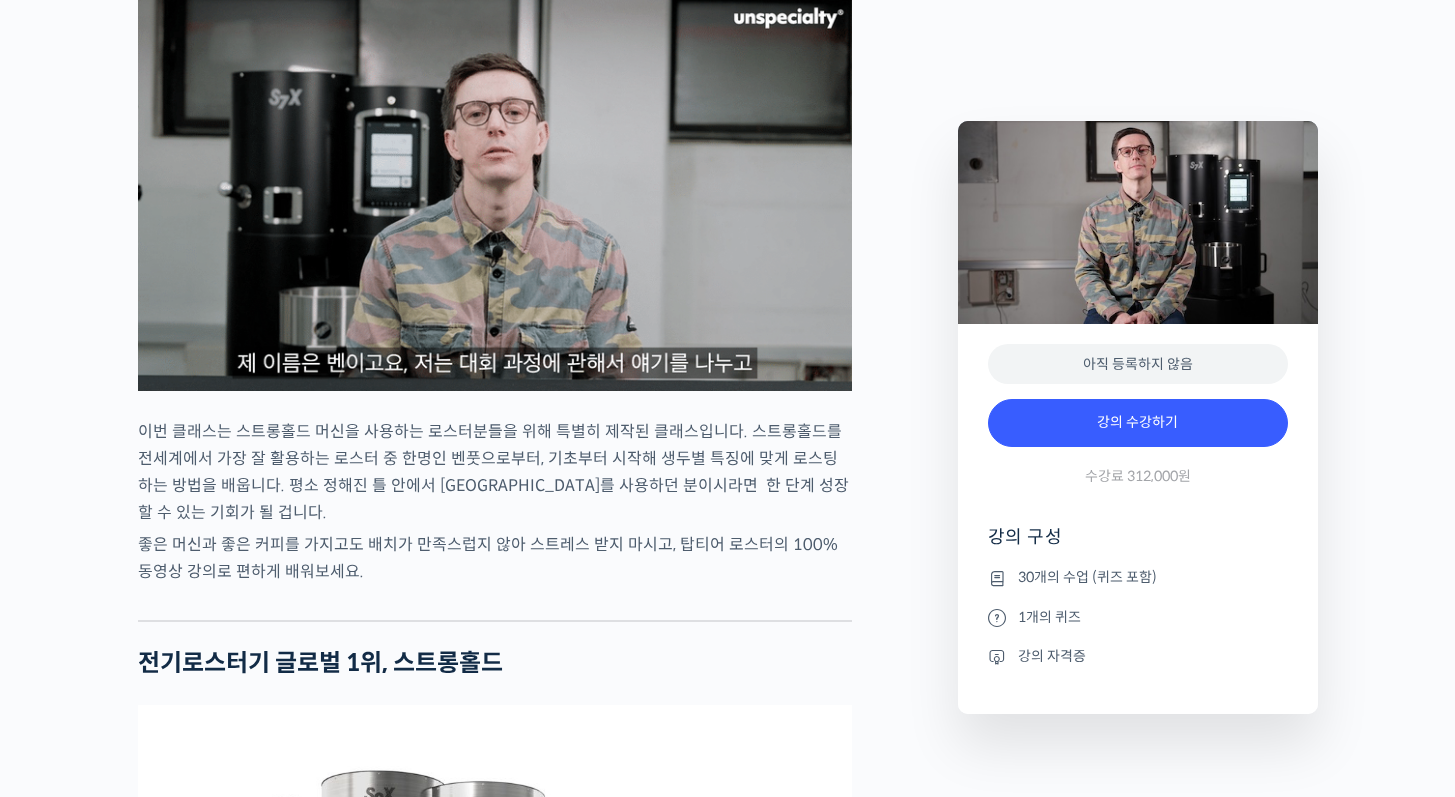 scroll, scrollTop: 2151, scrollLeft: 0, axis: vertical 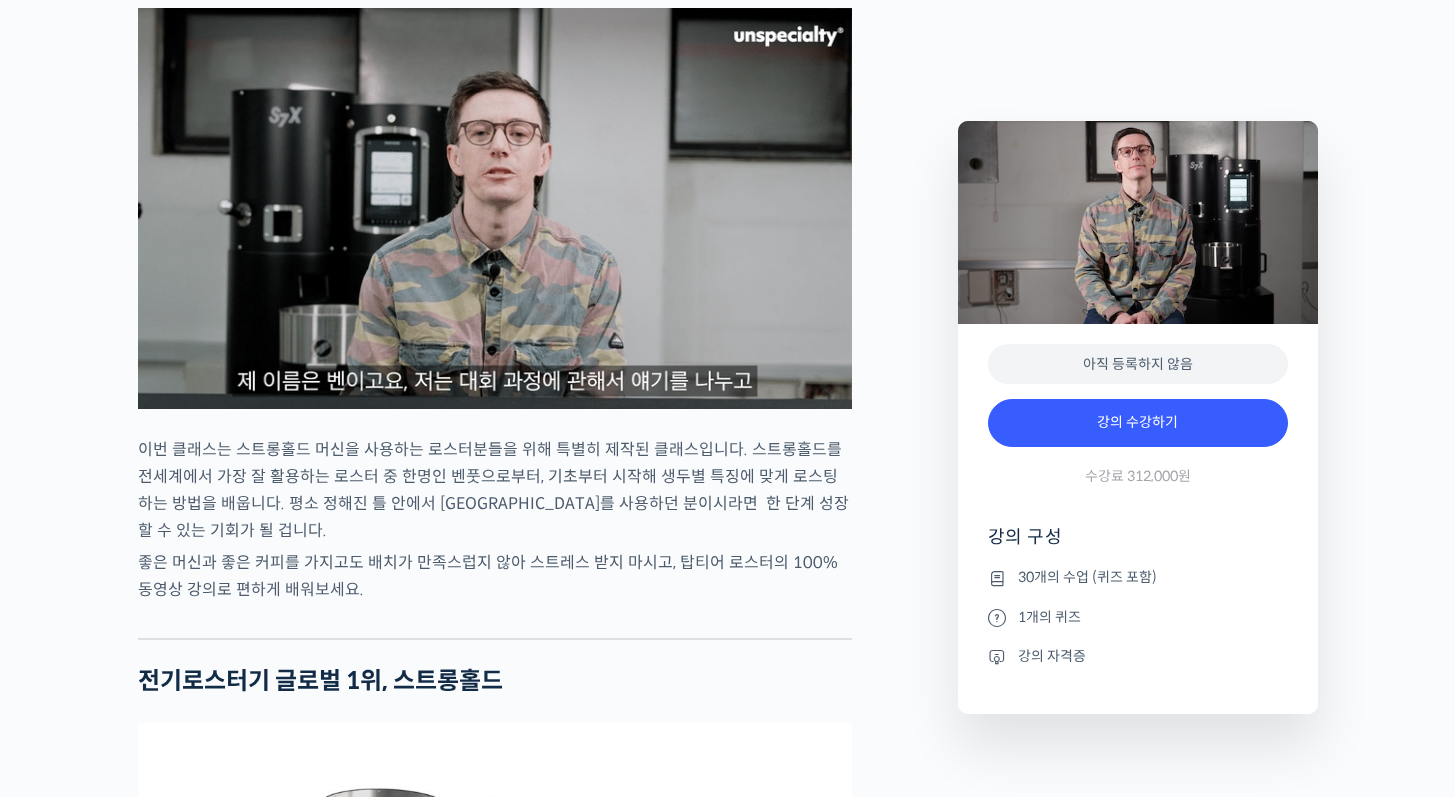 click at bounding box center [495, 208] 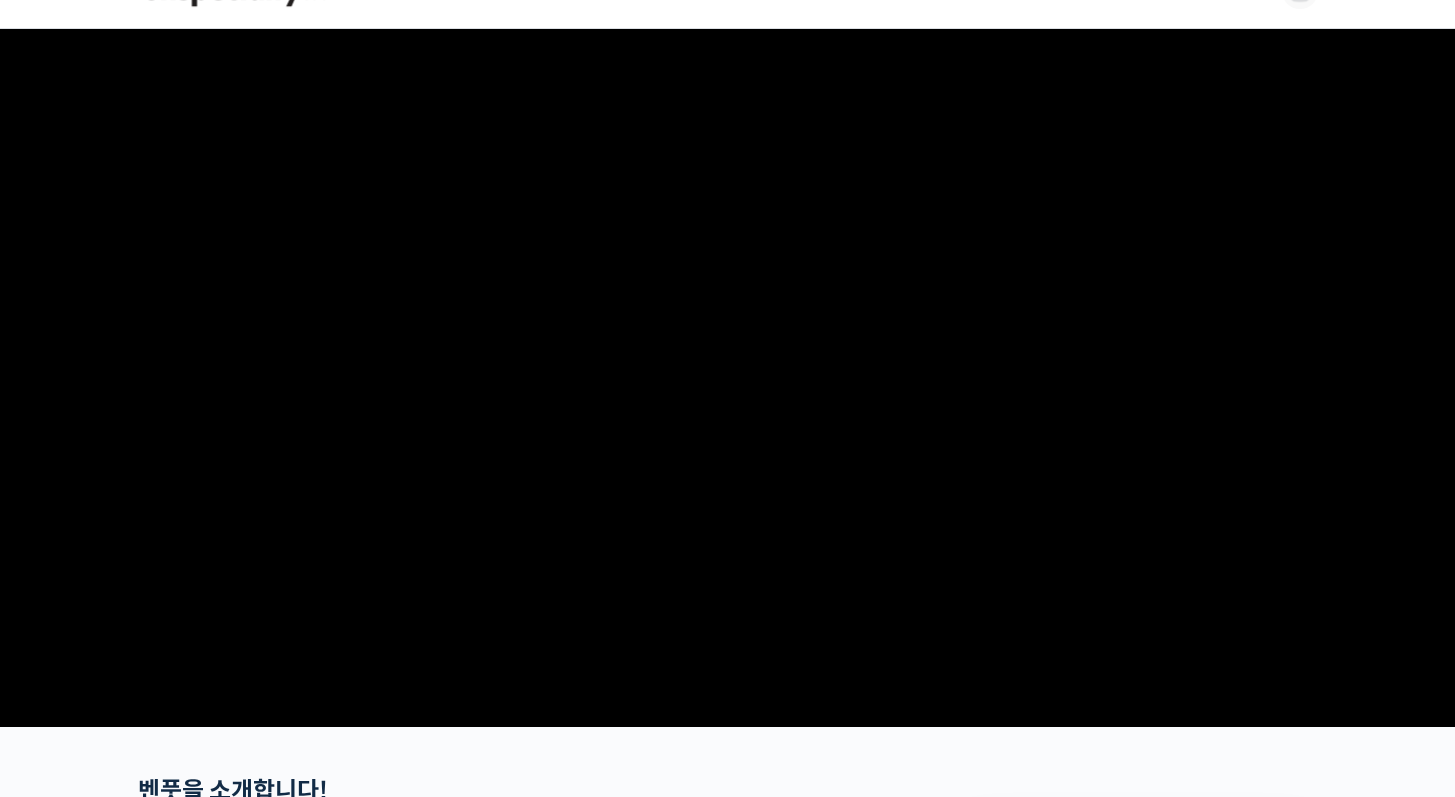 scroll, scrollTop: 57, scrollLeft: 0, axis: vertical 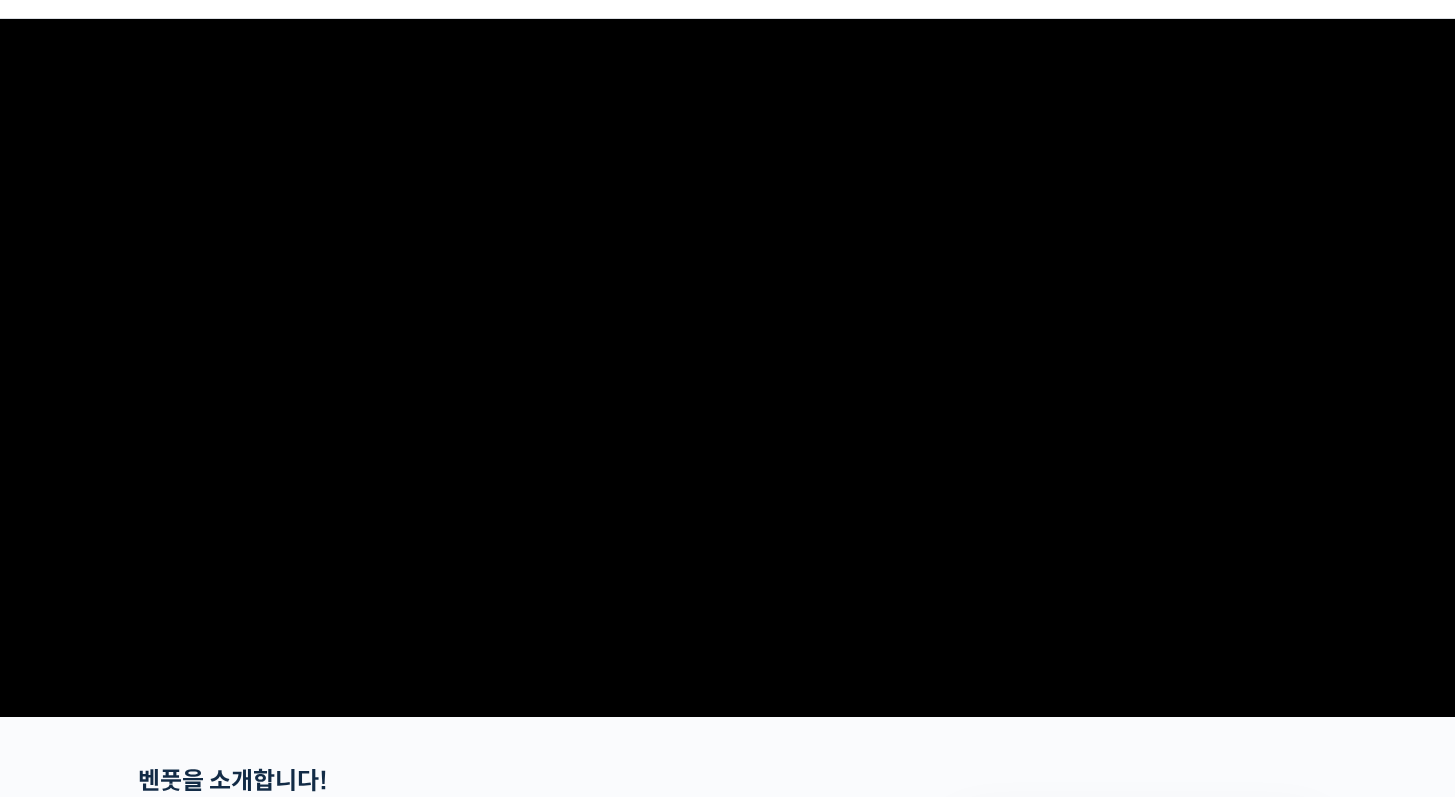 click at bounding box center (728, 364) 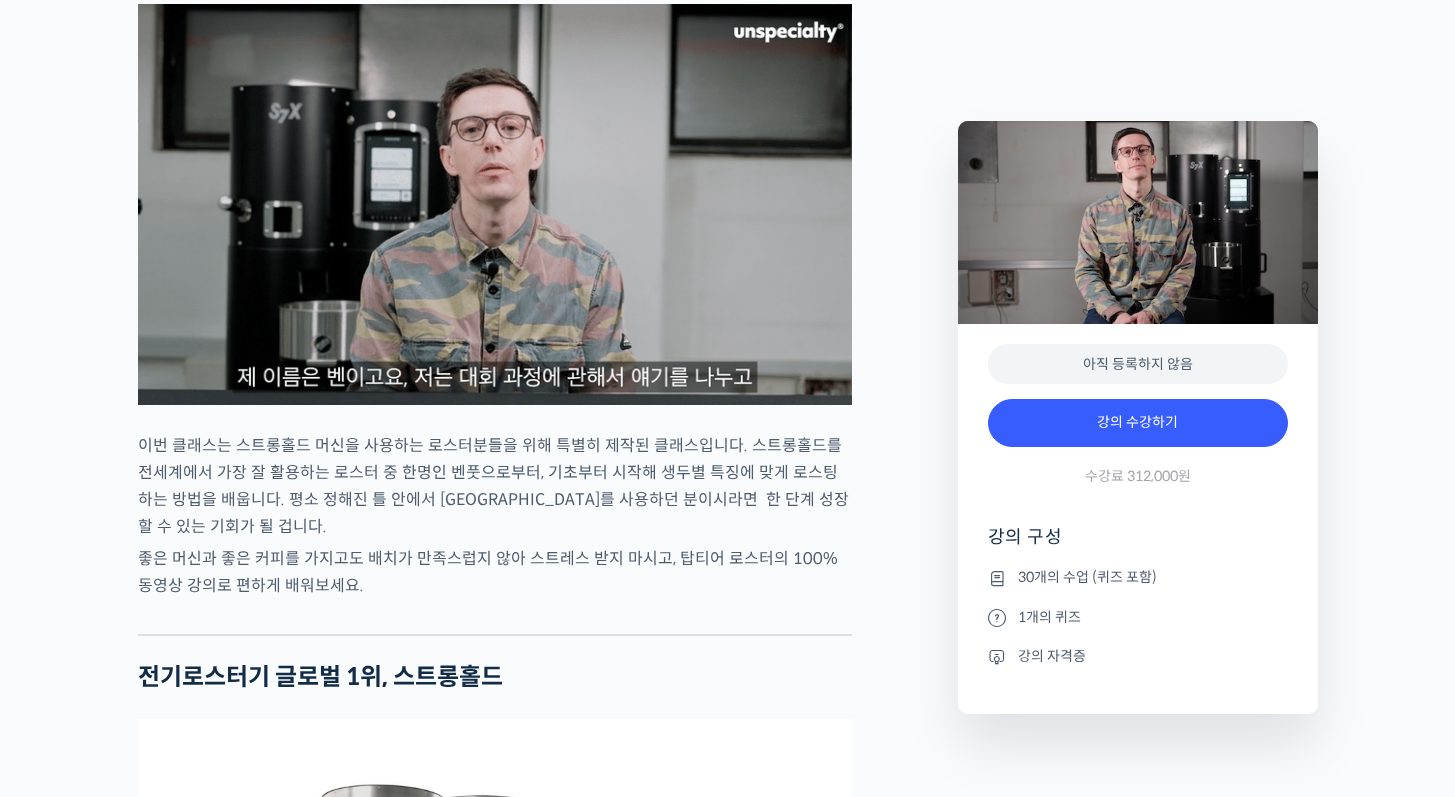scroll, scrollTop: 2166, scrollLeft: 0, axis: vertical 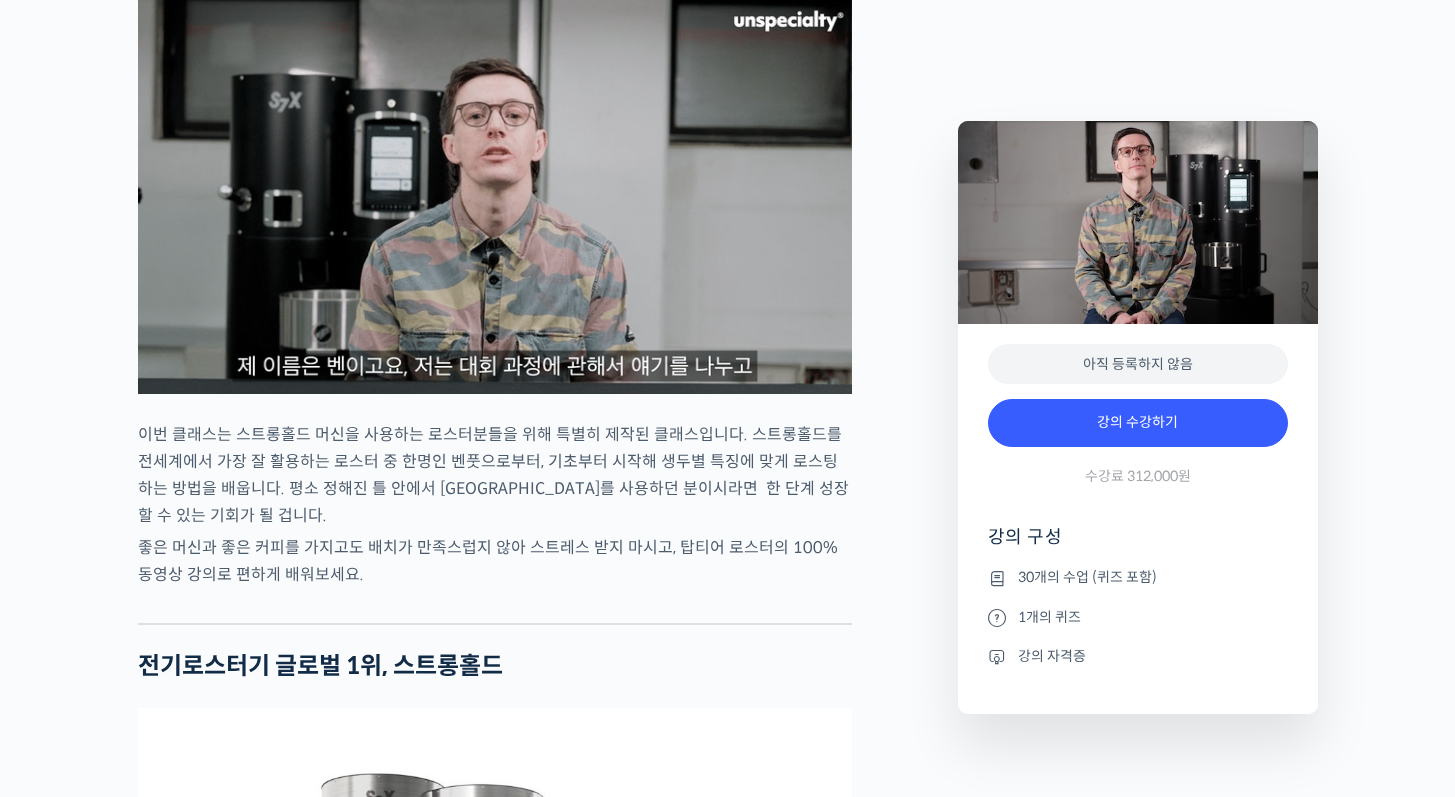 click at bounding box center (495, 193) 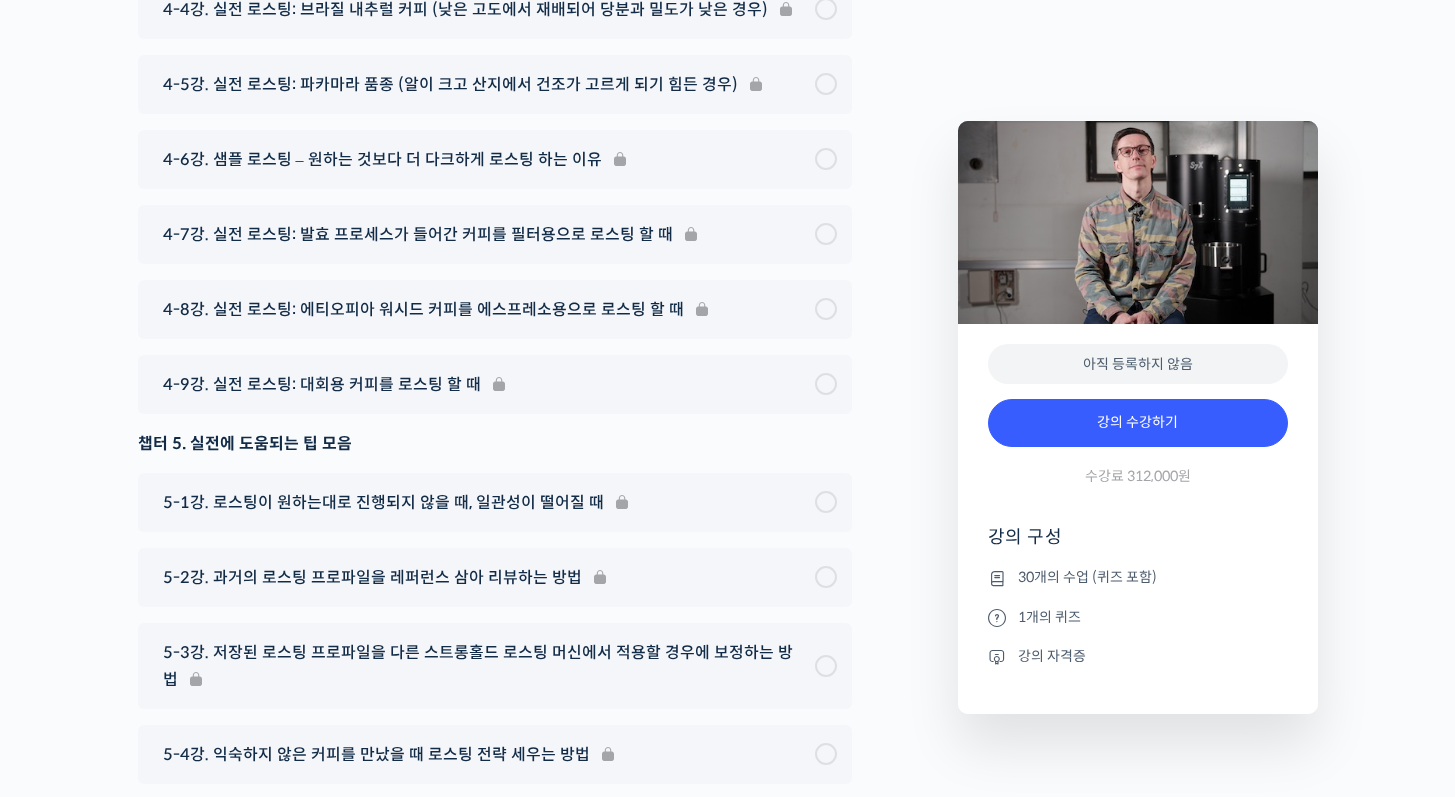 scroll, scrollTop: 10580, scrollLeft: 0, axis: vertical 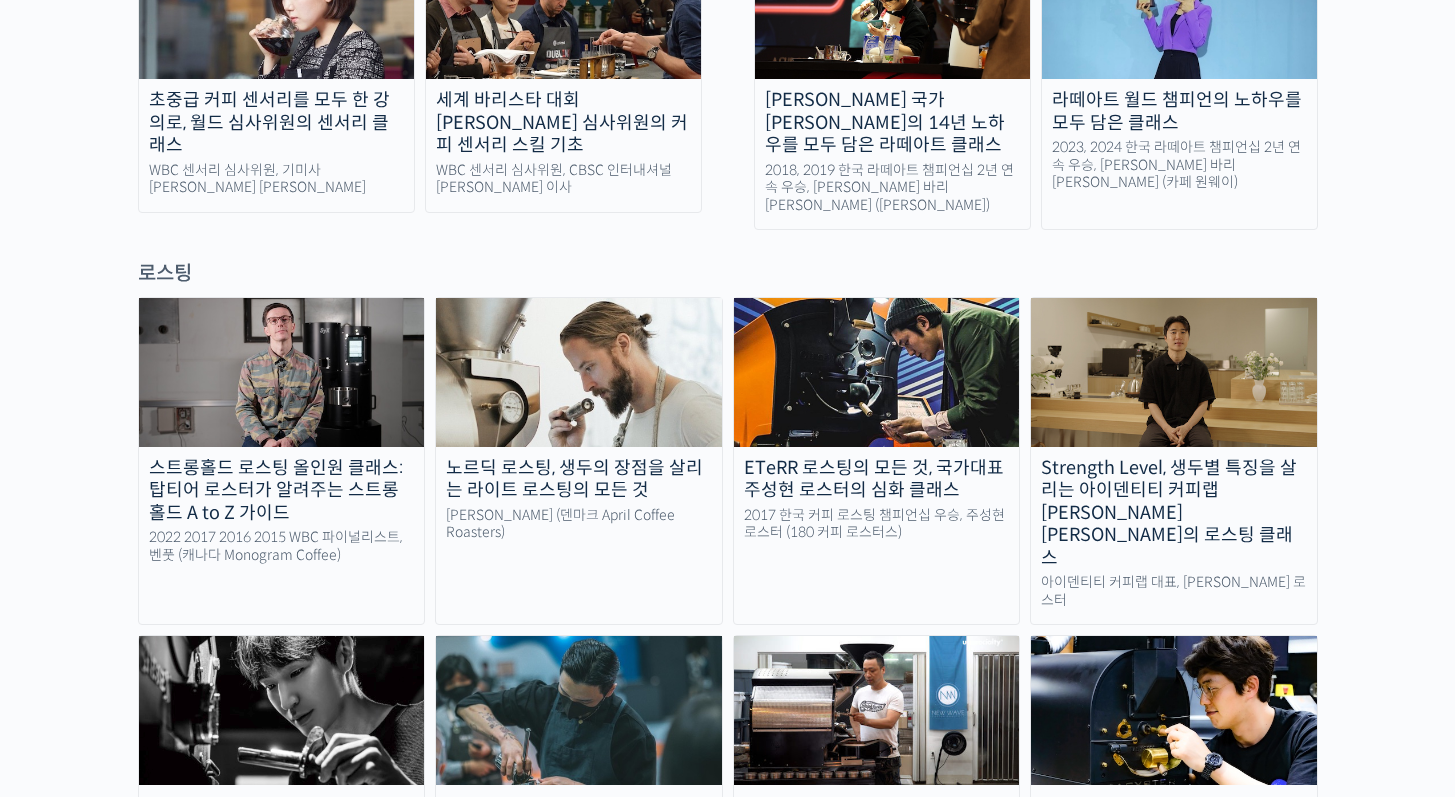 click on "노르딕 로스팅, 생두의 장점을 살리는 라이트 로스팅의 모든 것" at bounding box center (579, 479) 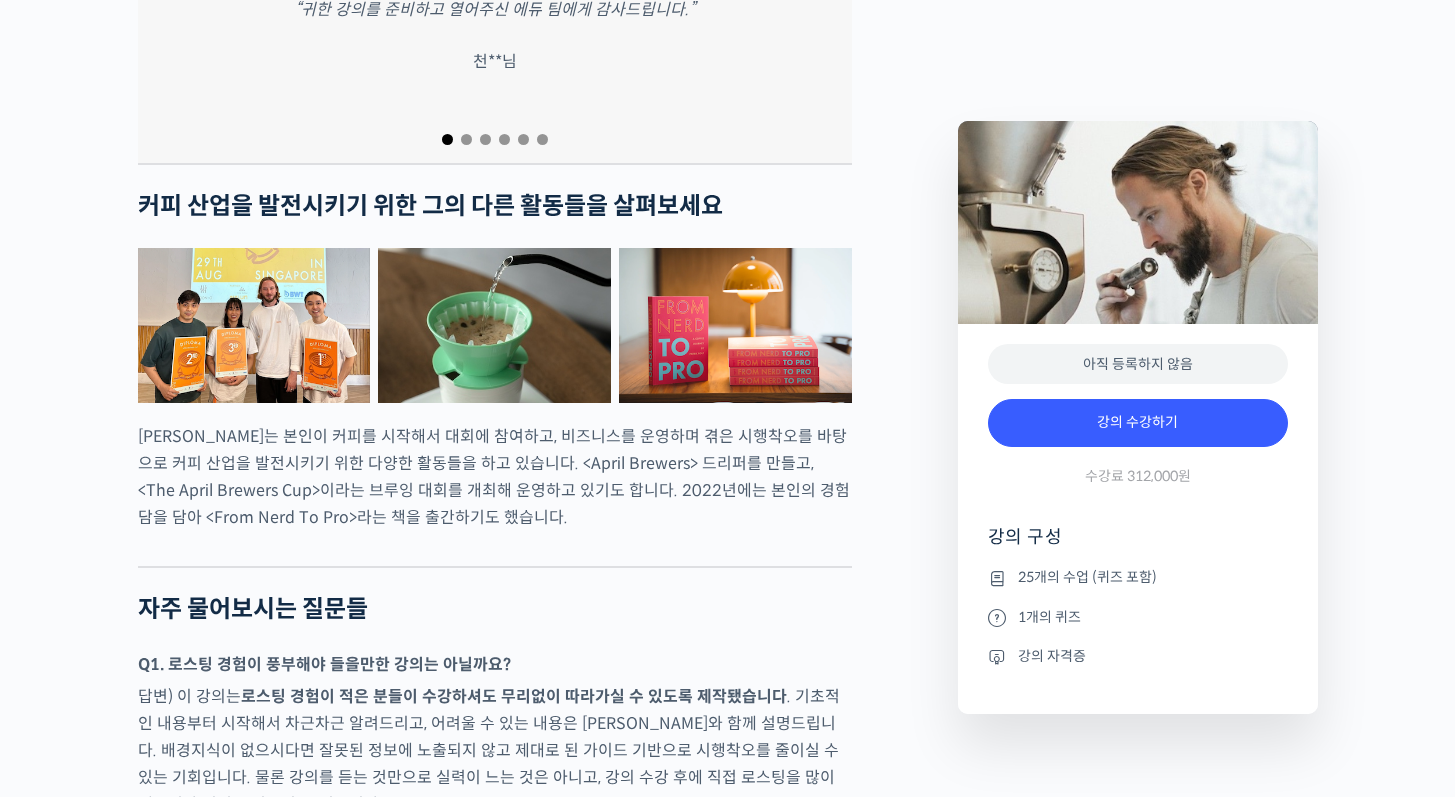 scroll, scrollTop: 7681, scrollLeft: 0, axis: vertical 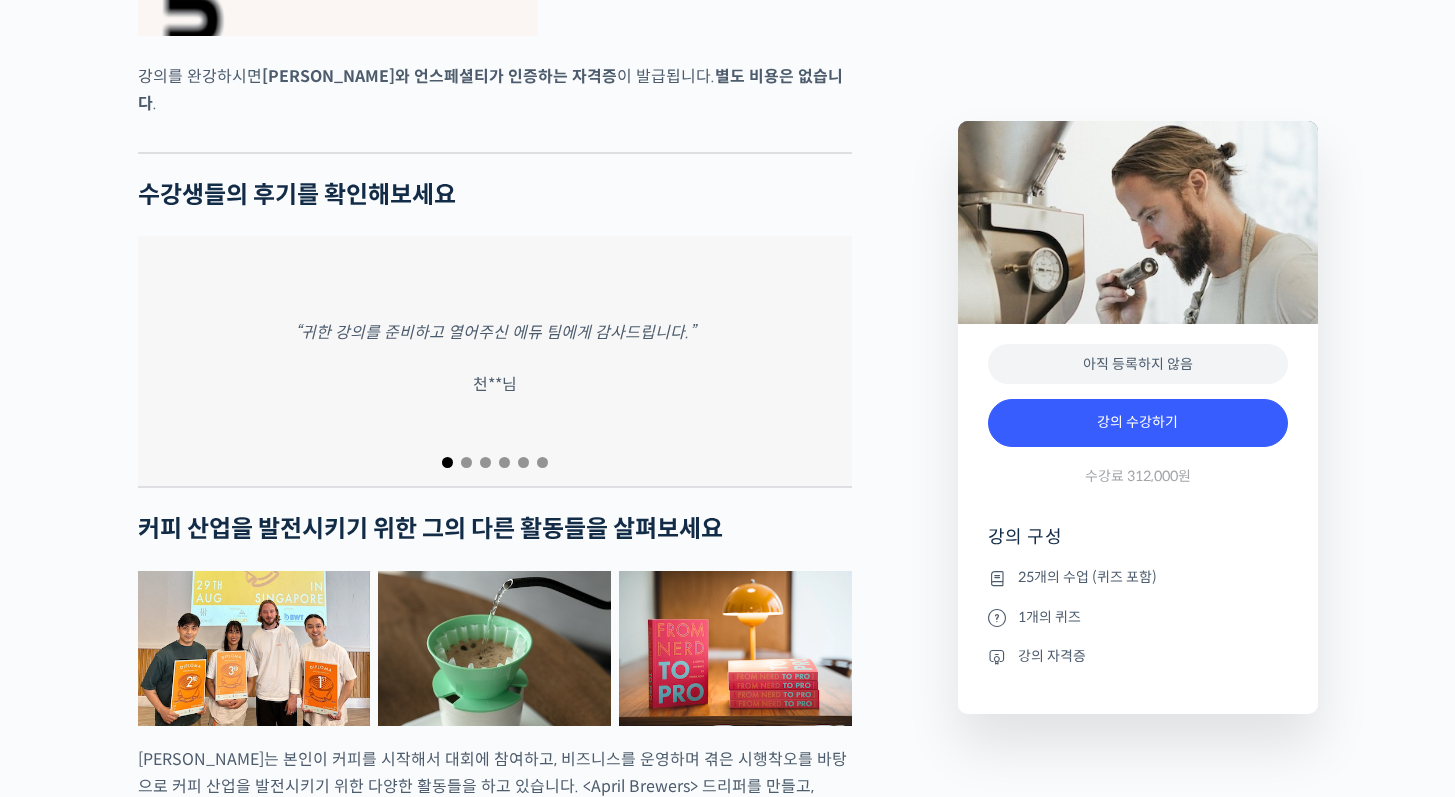 click at bounding box center (495, 462) 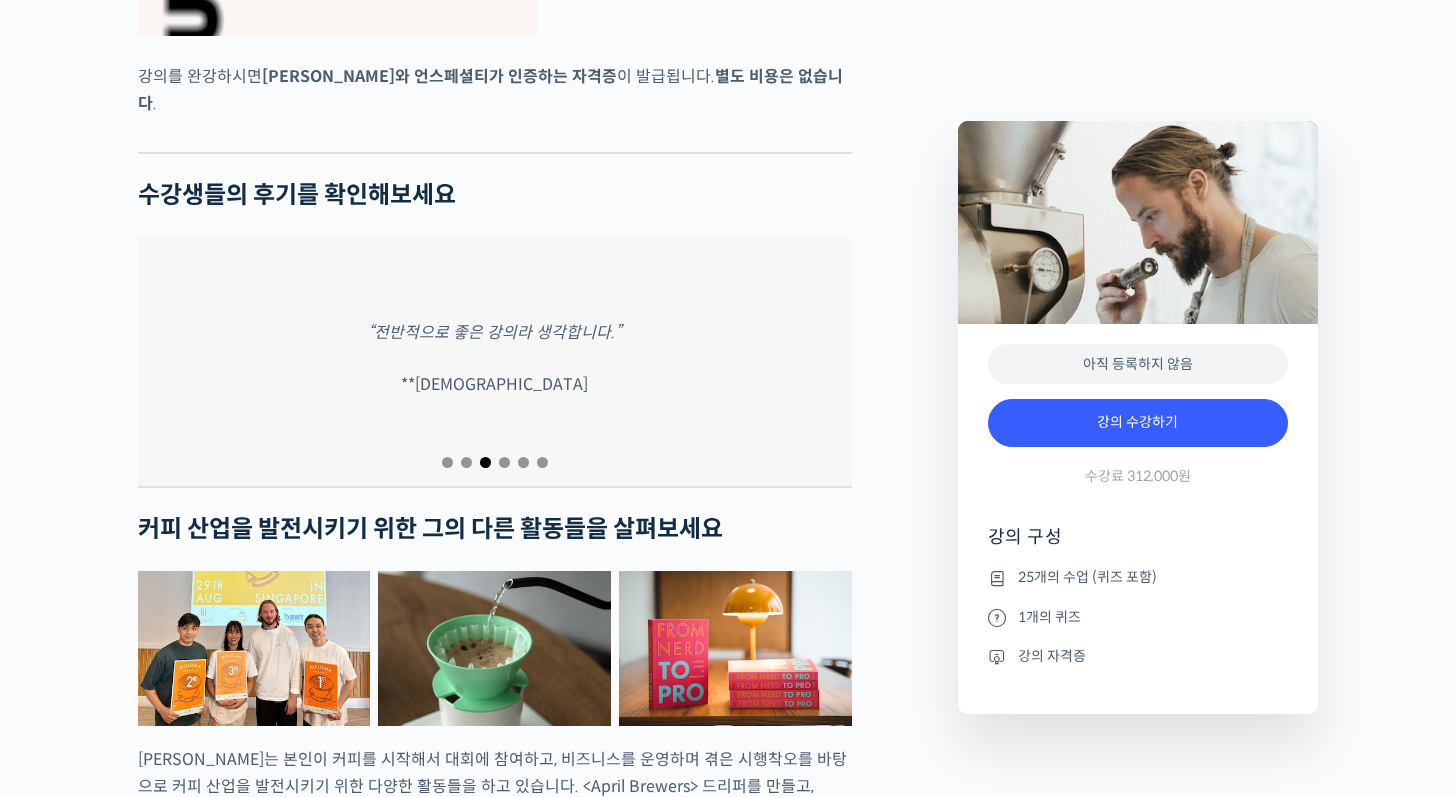 click at bounding box center (466, 462) 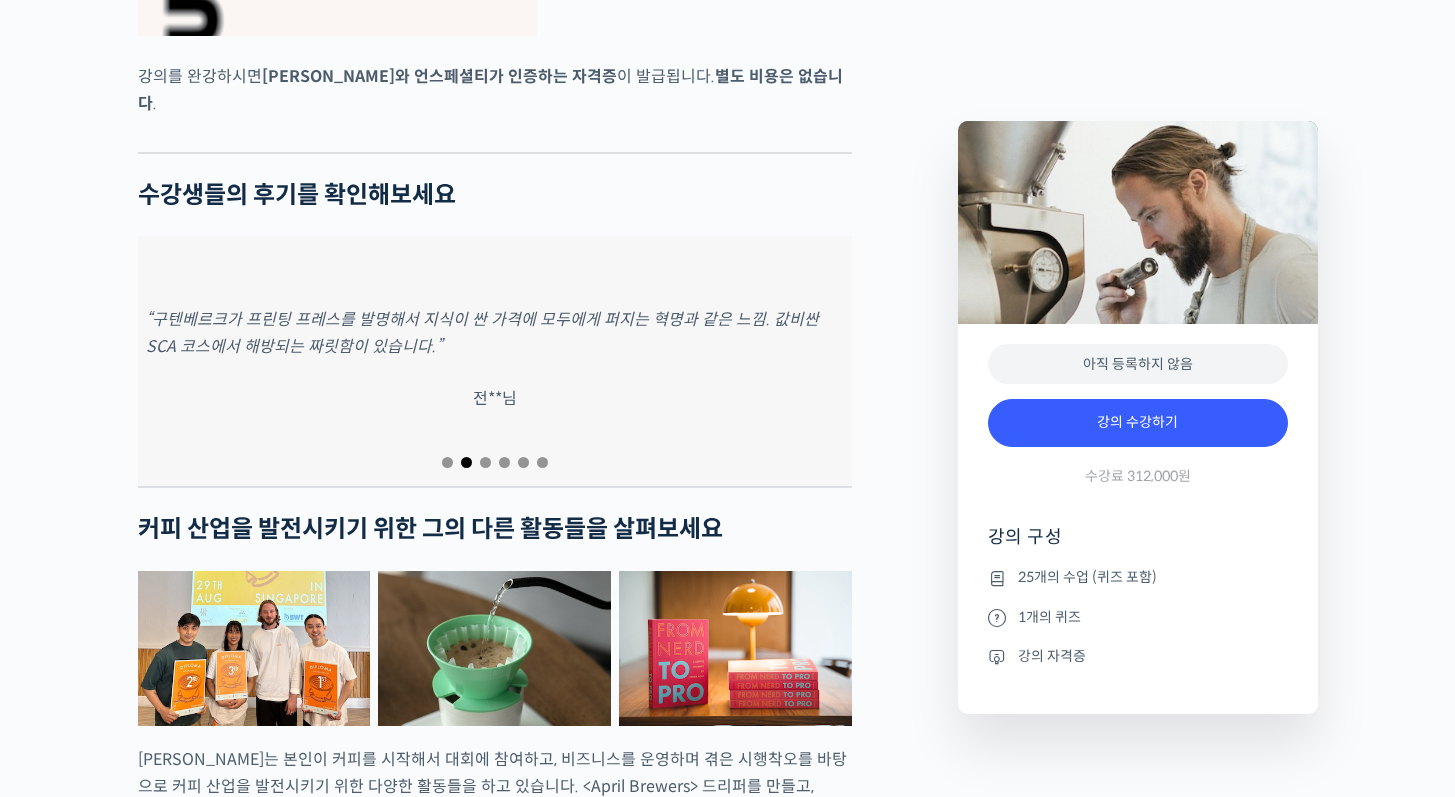 click at bounding box center [495, 462] 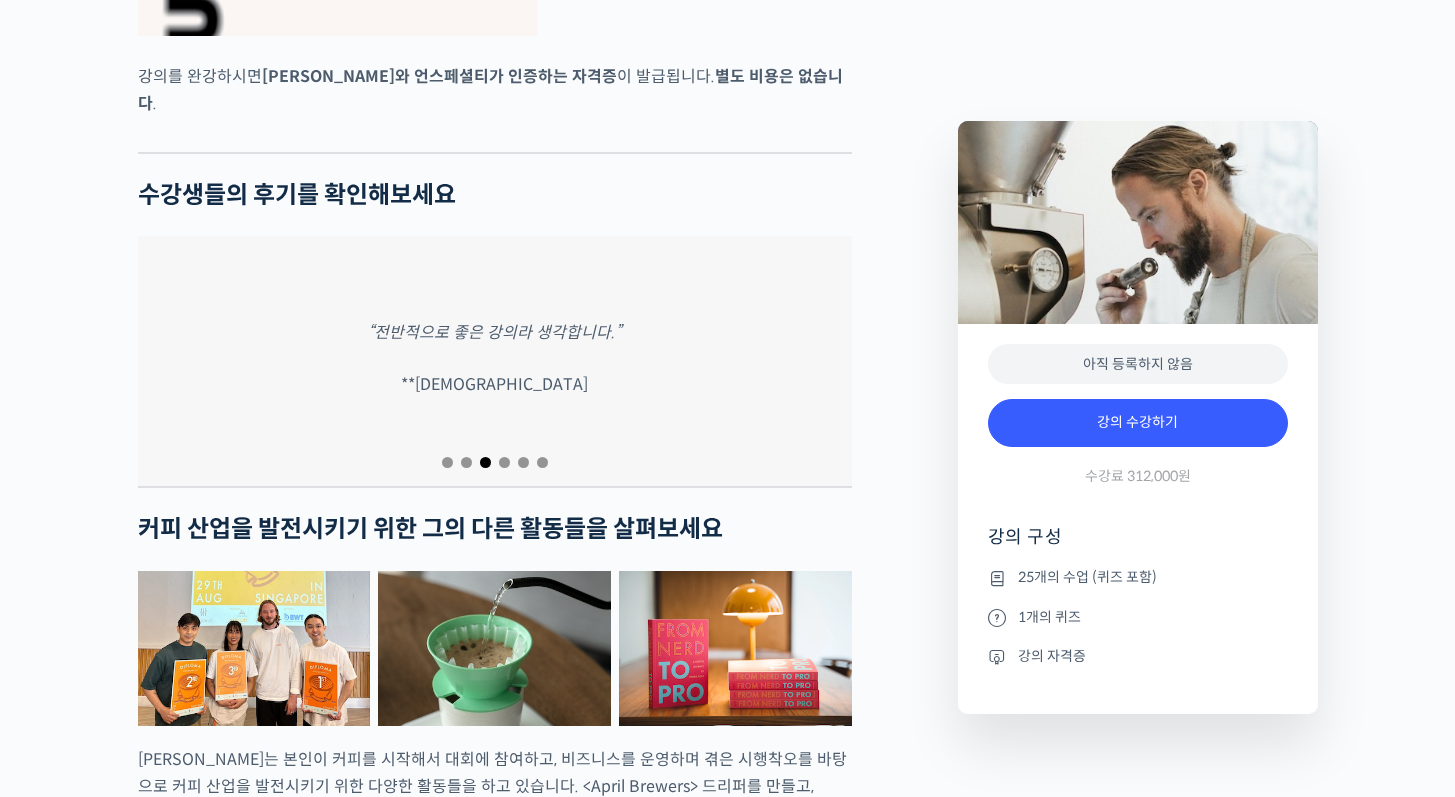 click at bounding box center (485, 462) 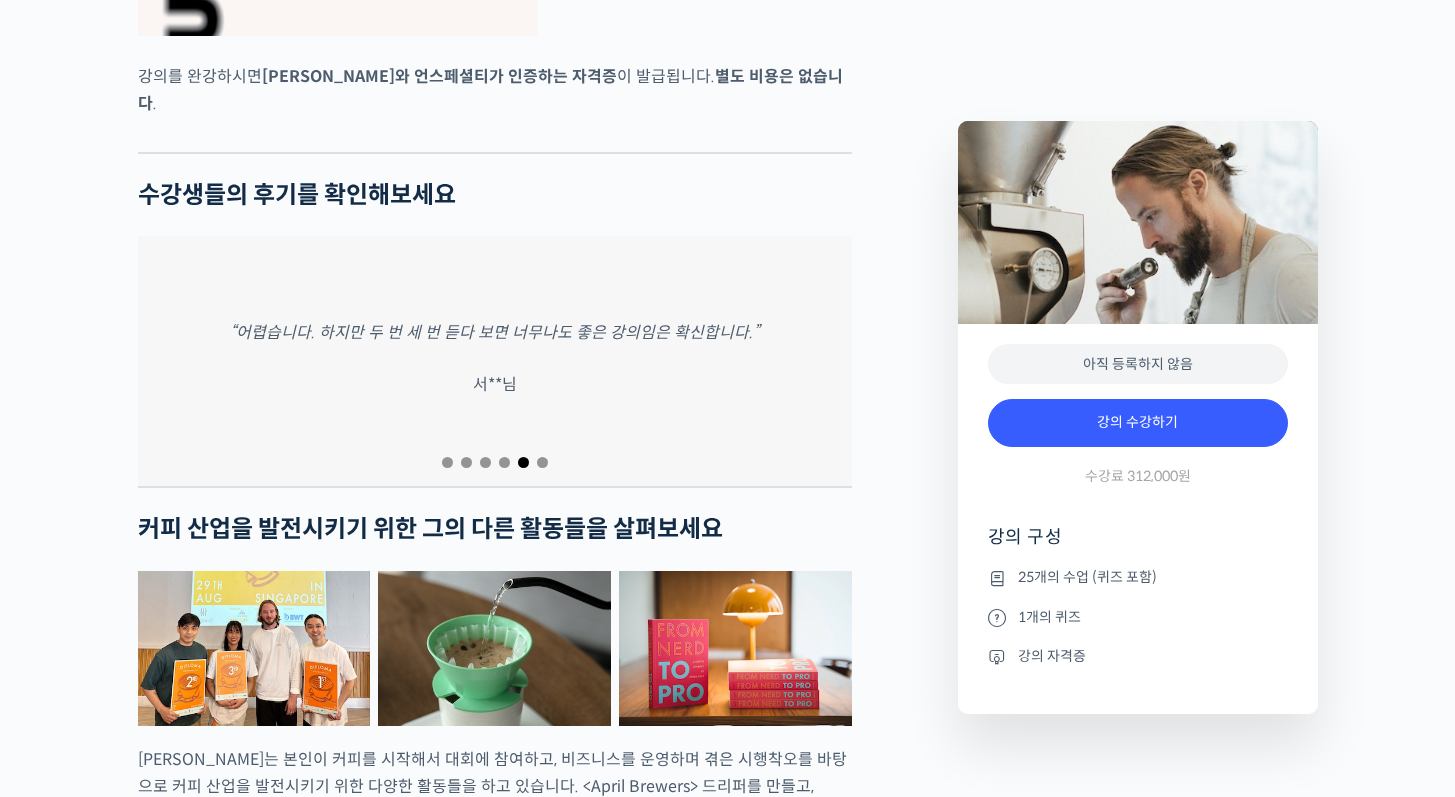 click at bounding box center (542, 462) 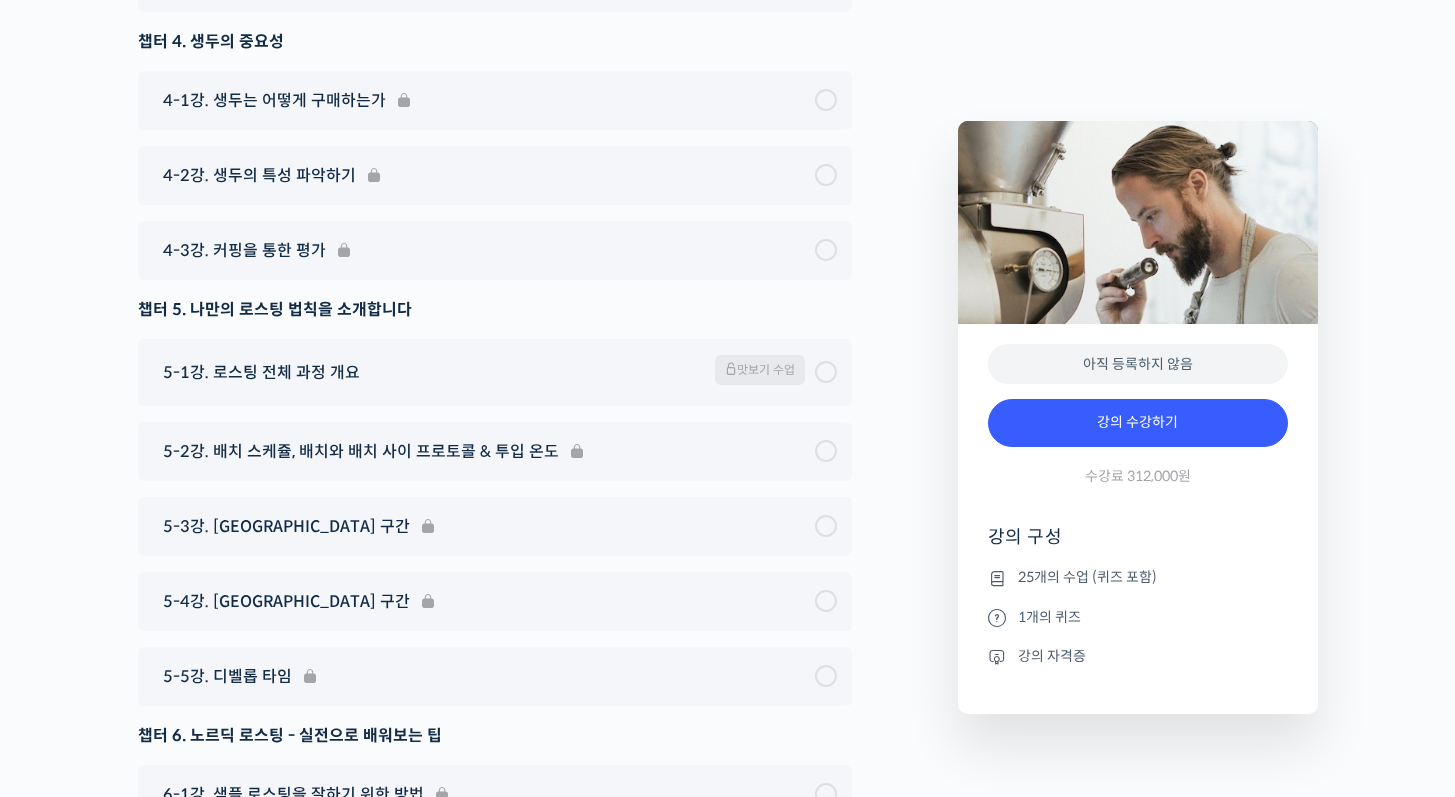 scroll, scrollTop: 11173, scrollLeft: 0, axis: vertical 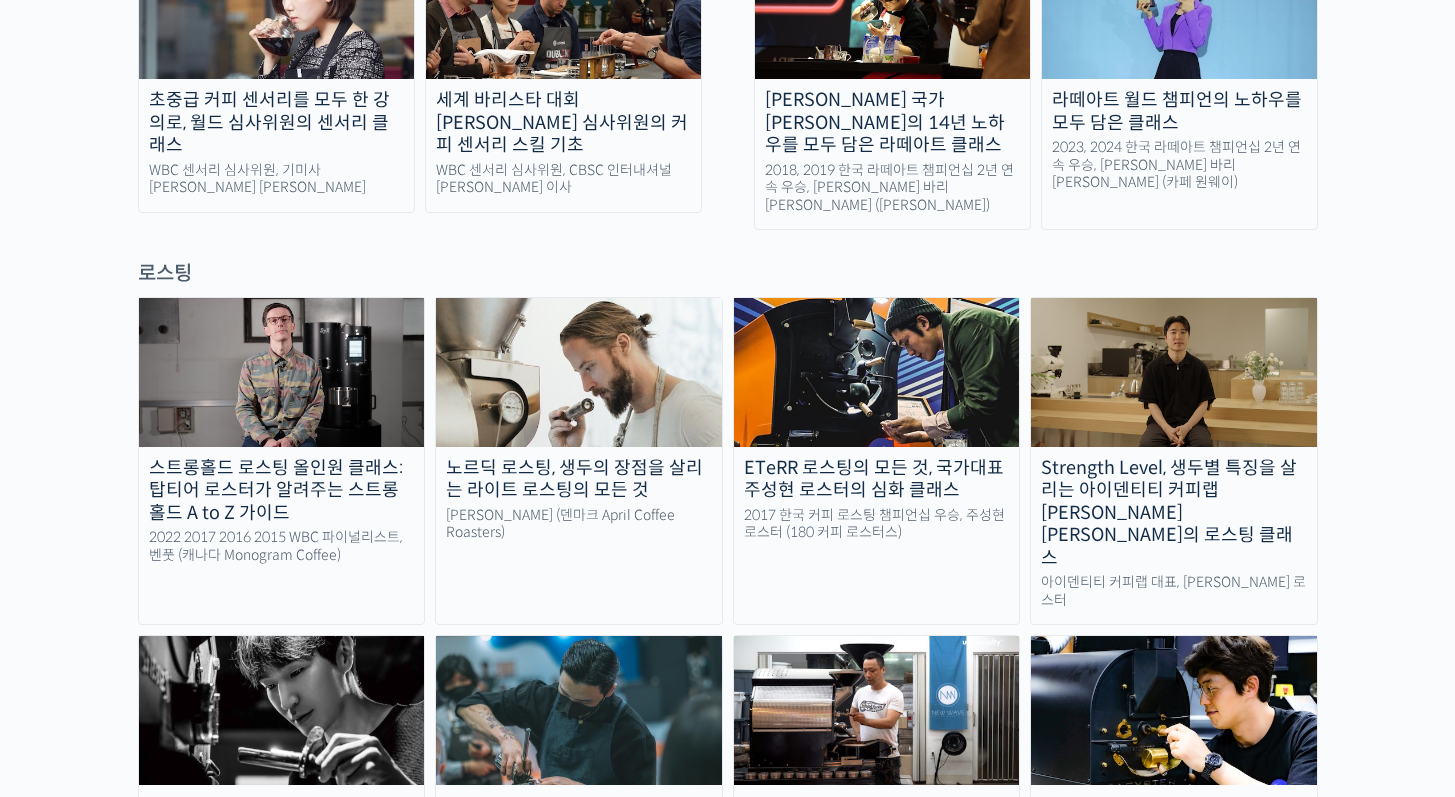 click at bounding box center (282, 372) 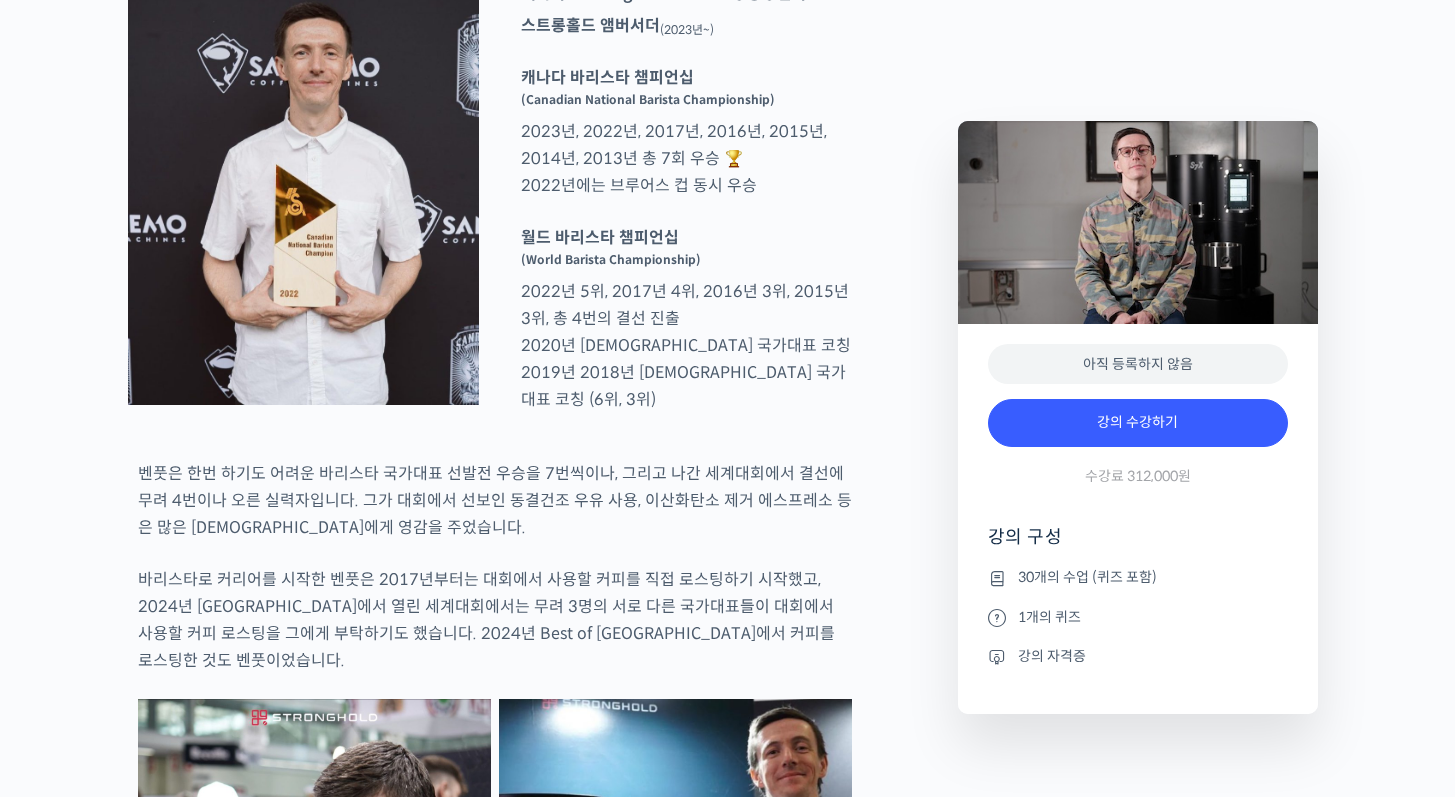 scroll, scrollTop: 926, scrollLeft: 0, axis: vertical 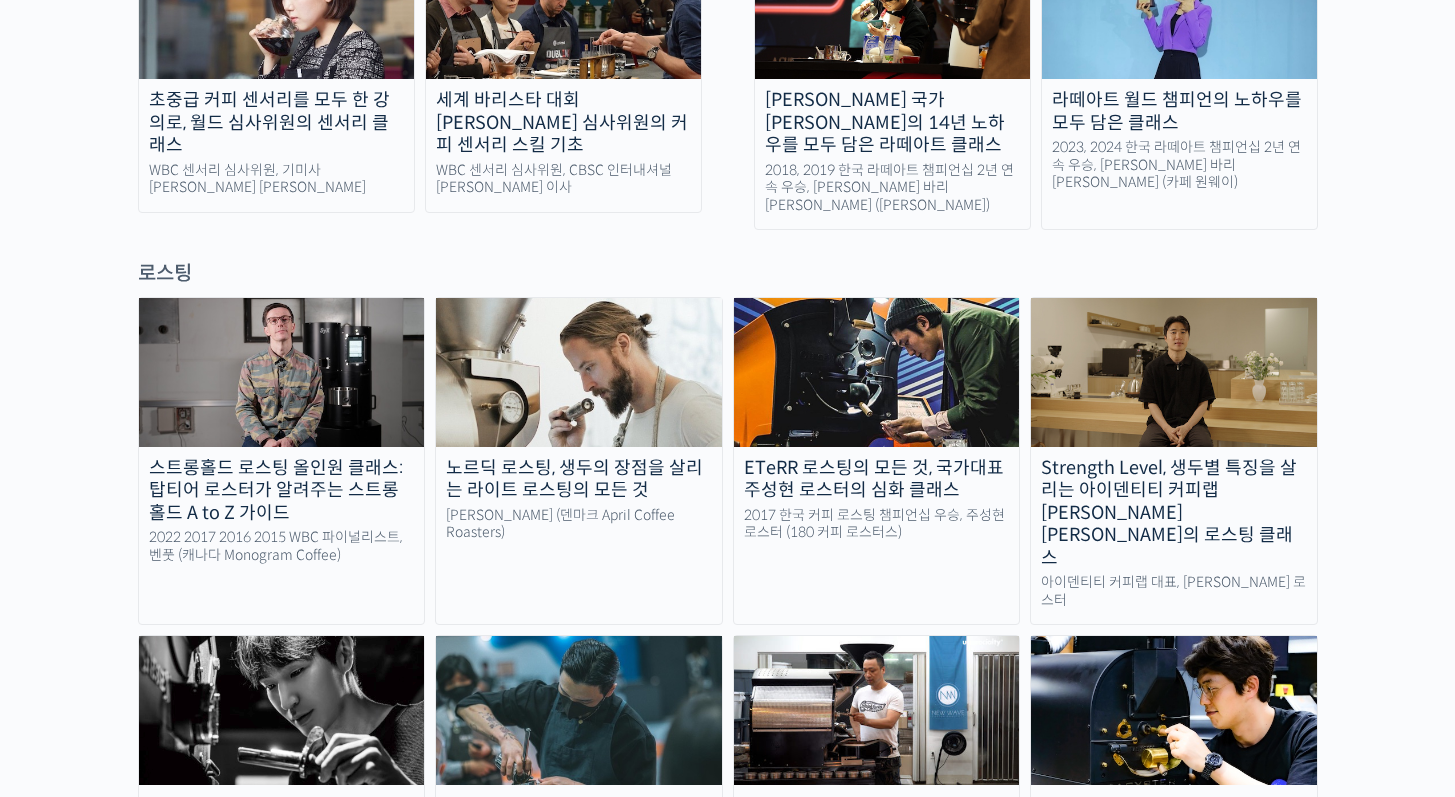 click on "Strength Level, 생두별 특징을 살리는 아이덴티티 커피랩 [PERSON_NAME] [PERSON_NAME]의 로스팅 클래스" at bounding box center (1174, 513) 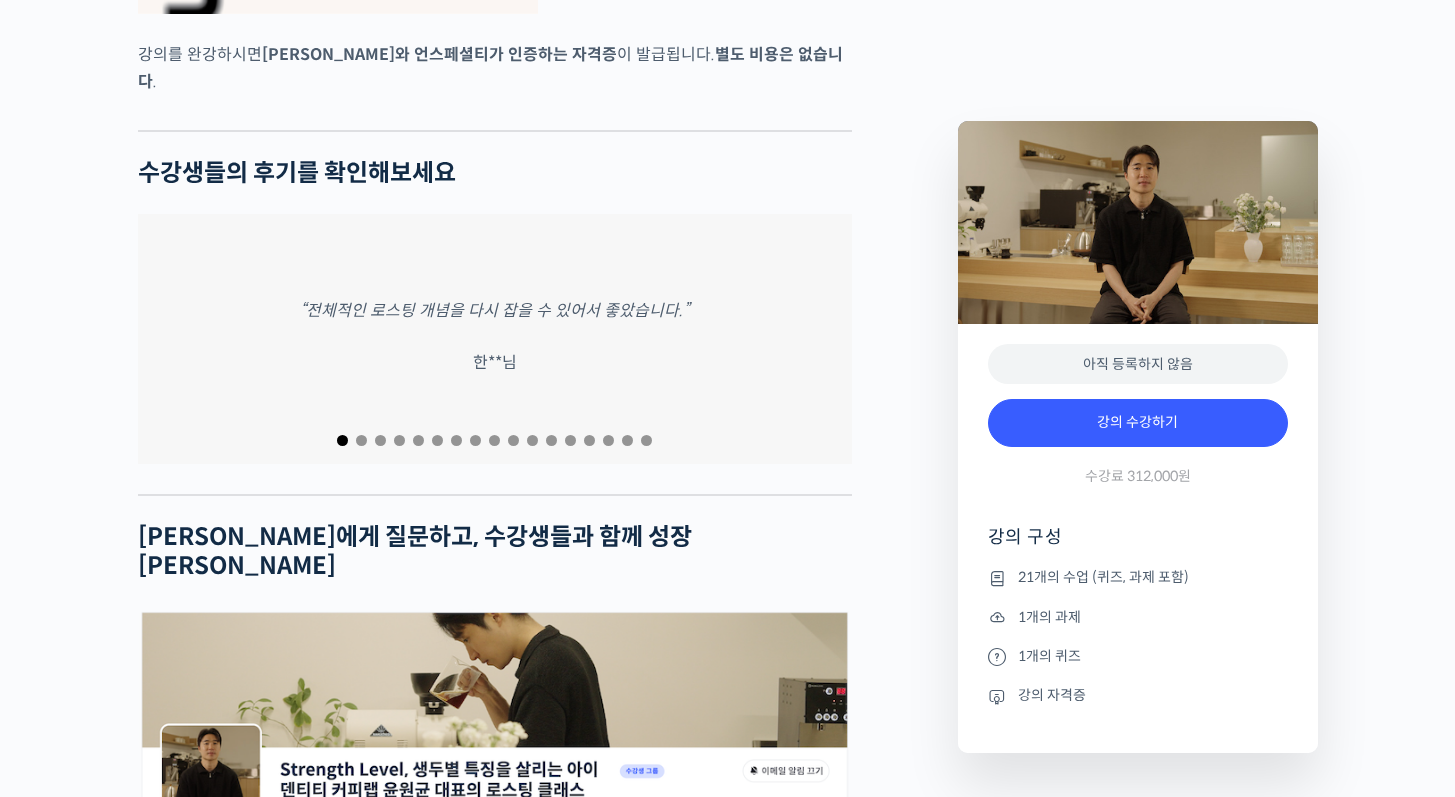 scroll, scrollTop: 8189, scrollLeft: 0, axis: vertical 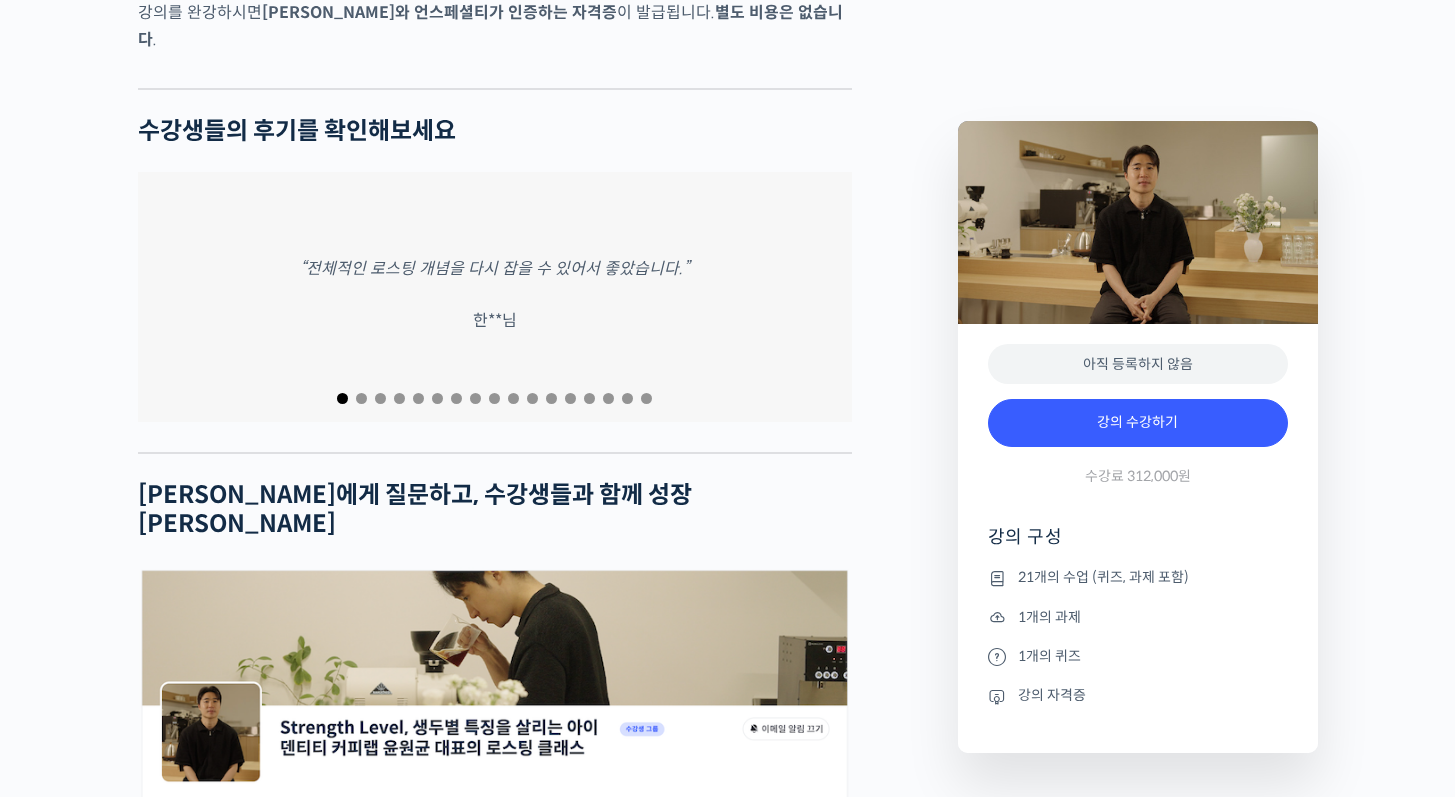 click at bounding box center (361, 398) 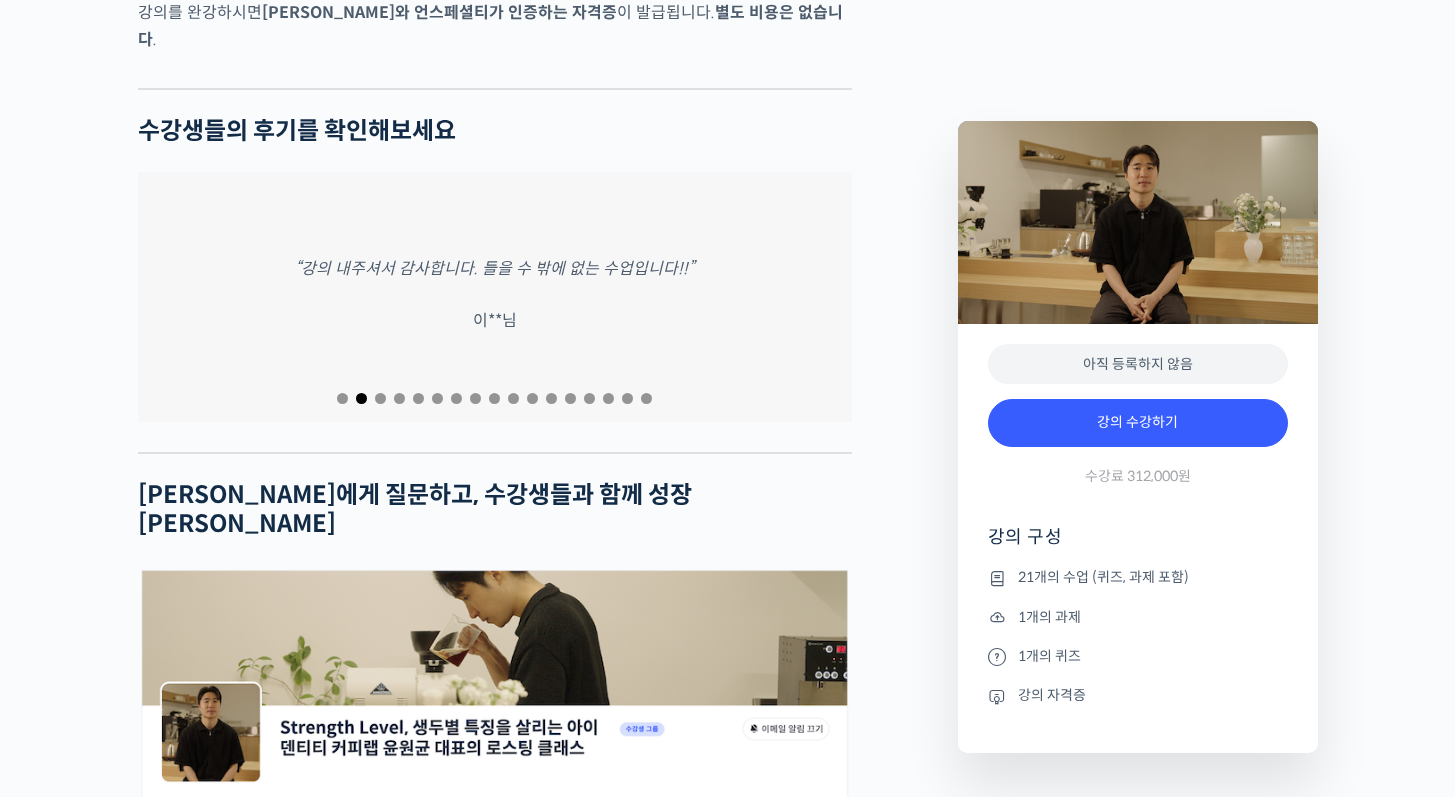 click at bounding box center (380, 398) 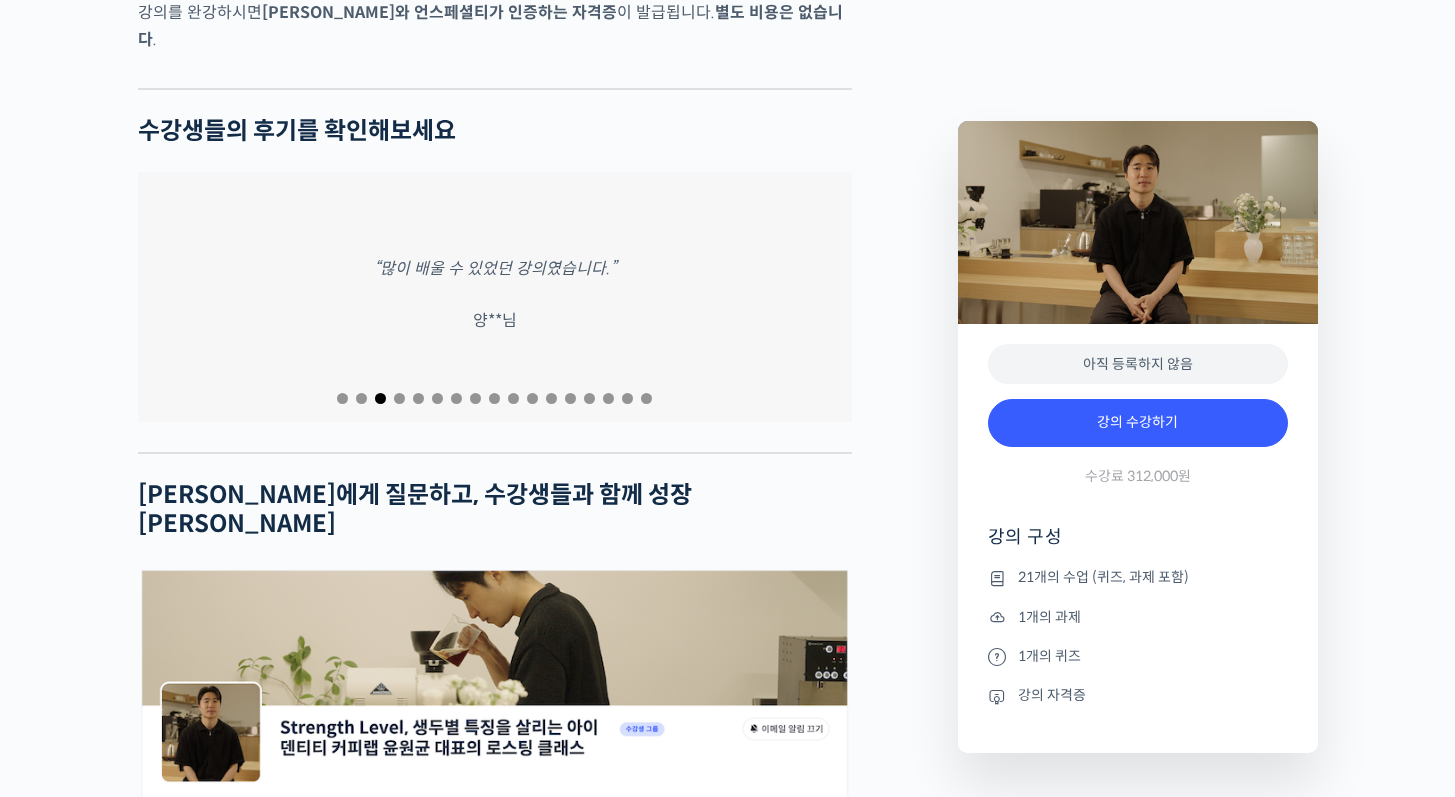 click at bounding box center [399, 398] 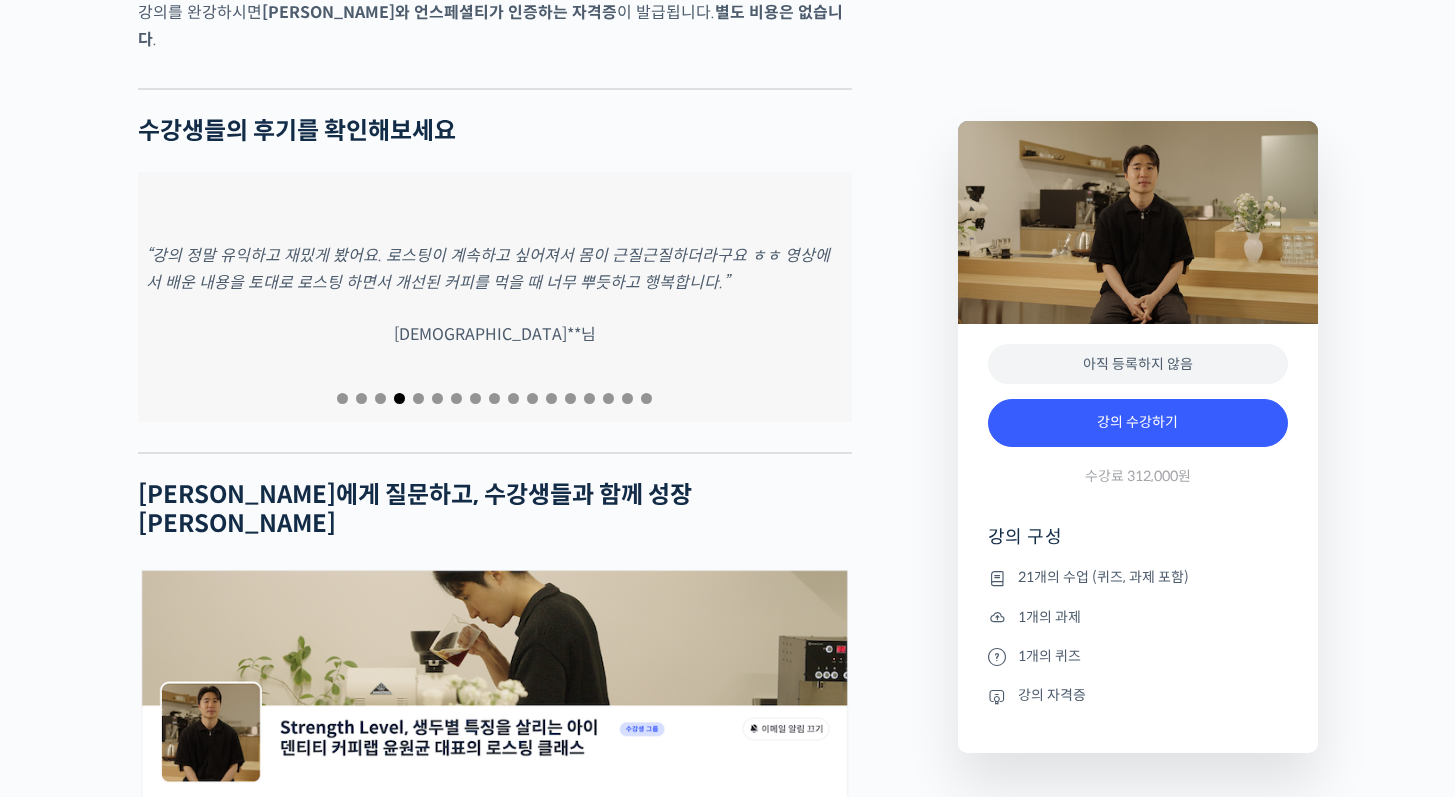 click at bounding box center [418, 398] 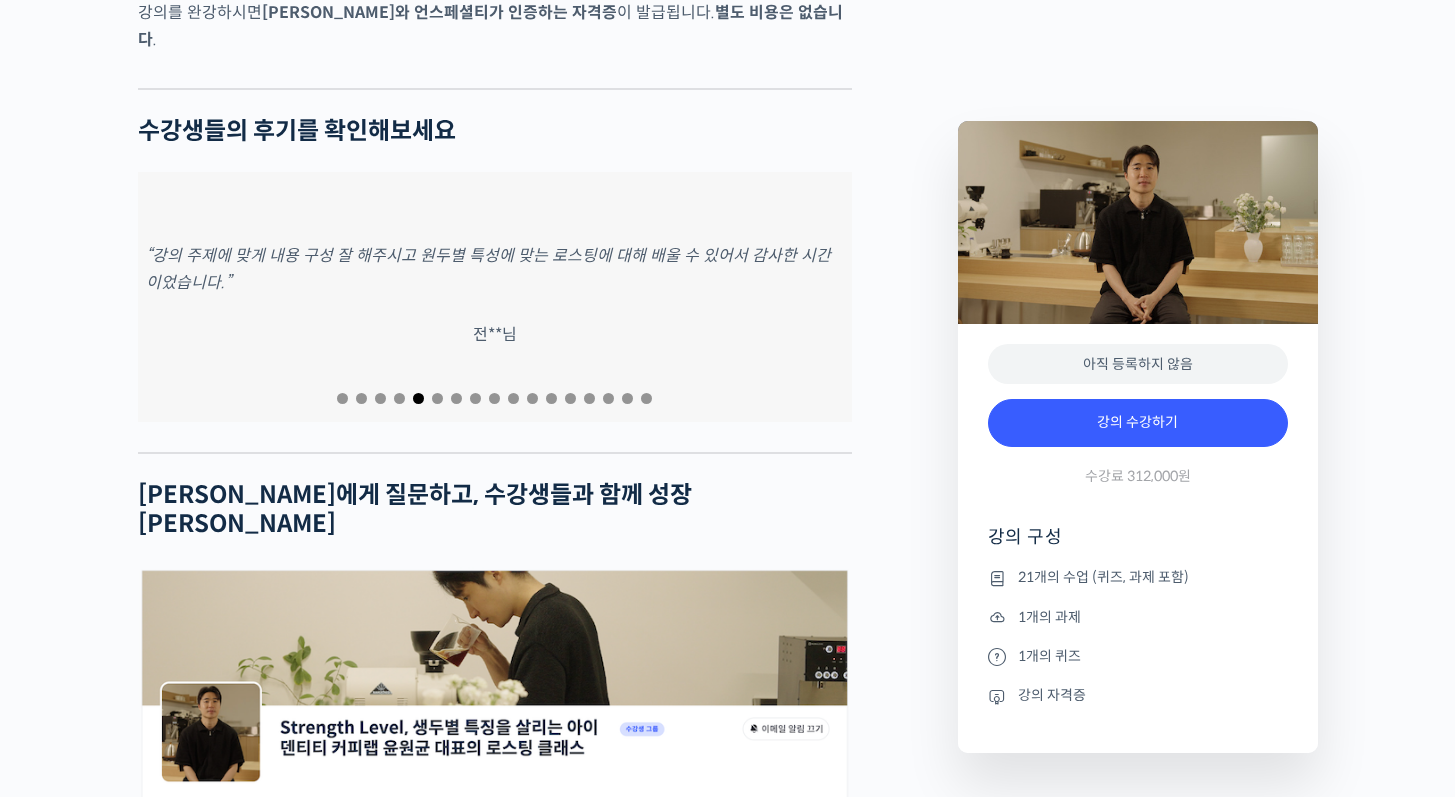 click at bounding box center [437, 398] 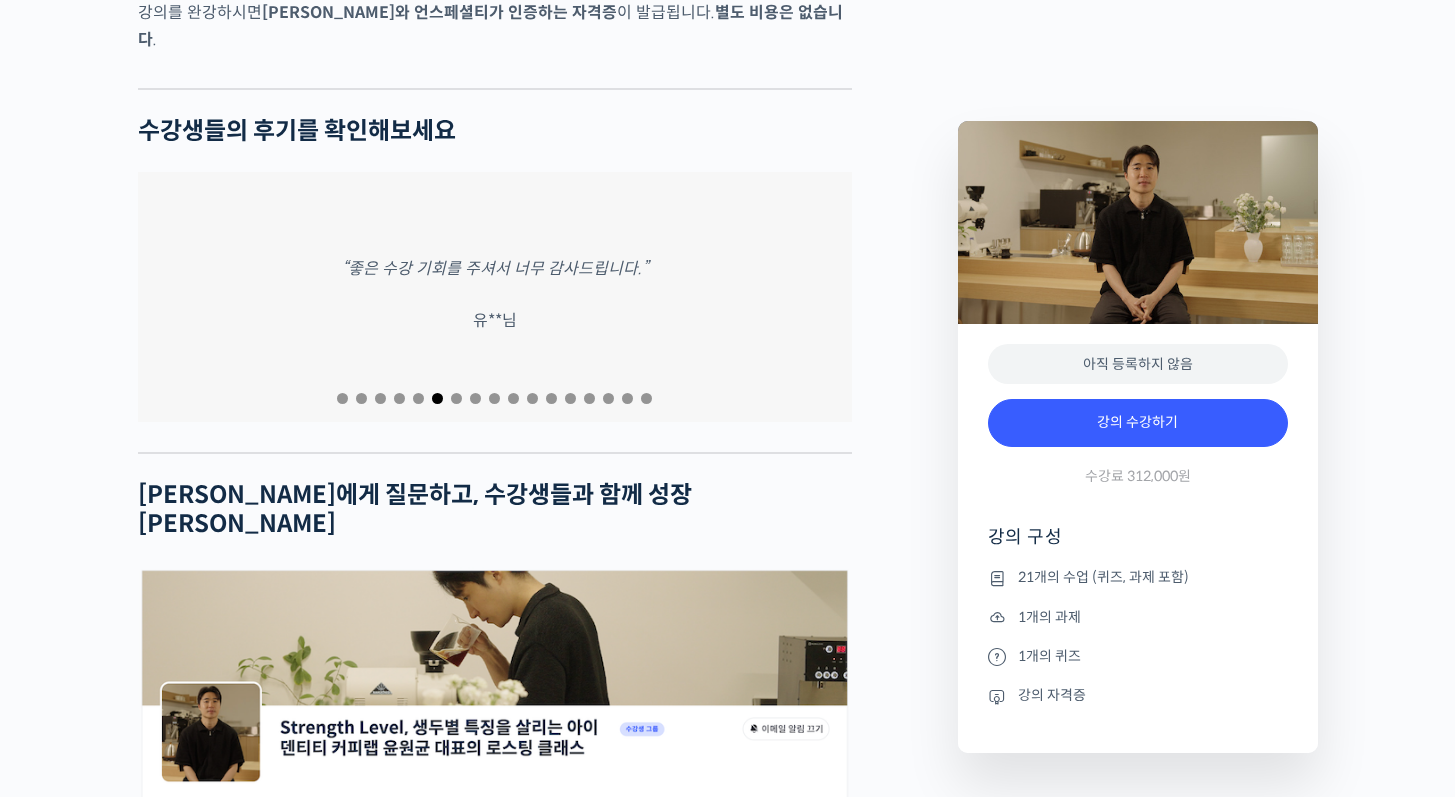click at bounding box center (456, 398) 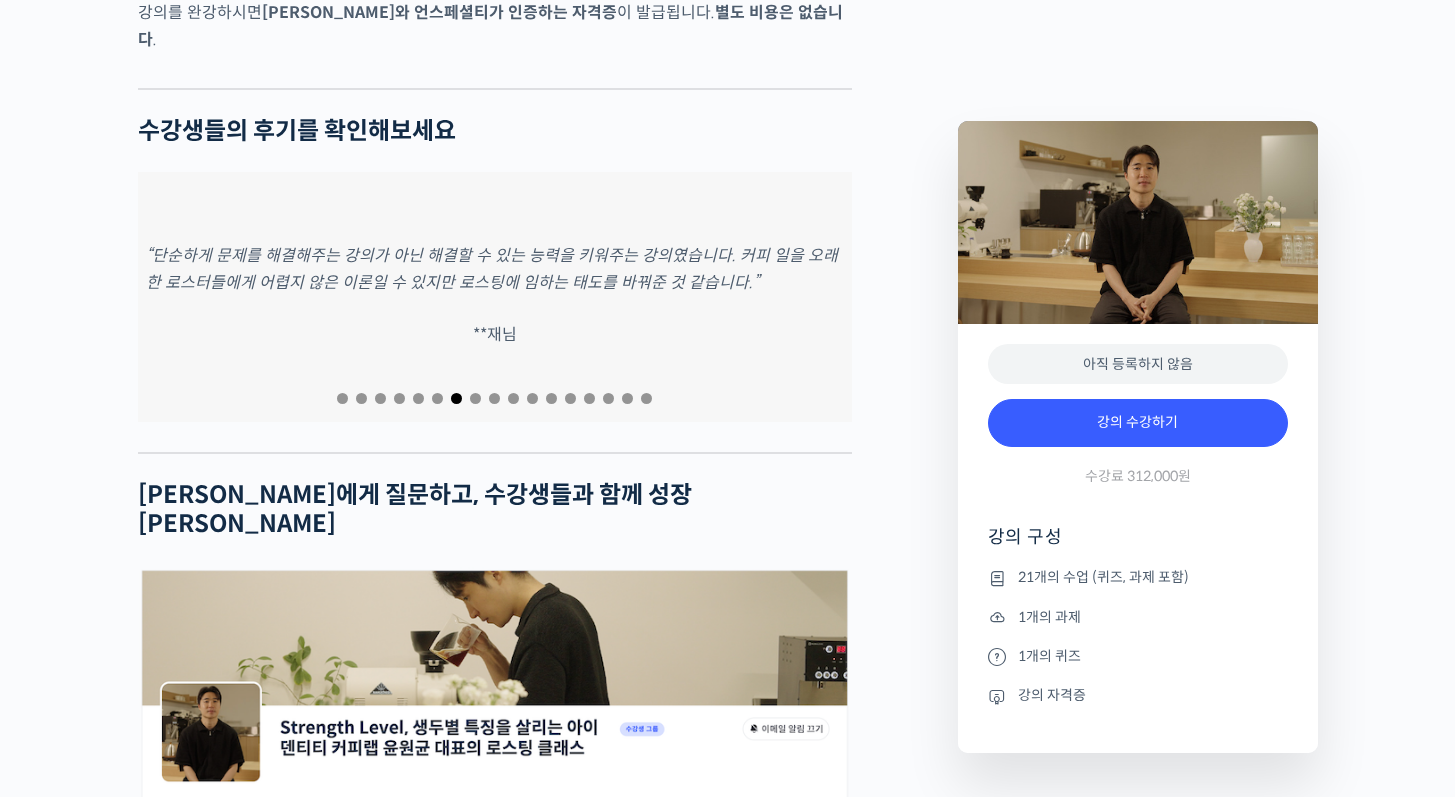 click at bounding box center [475, 398] 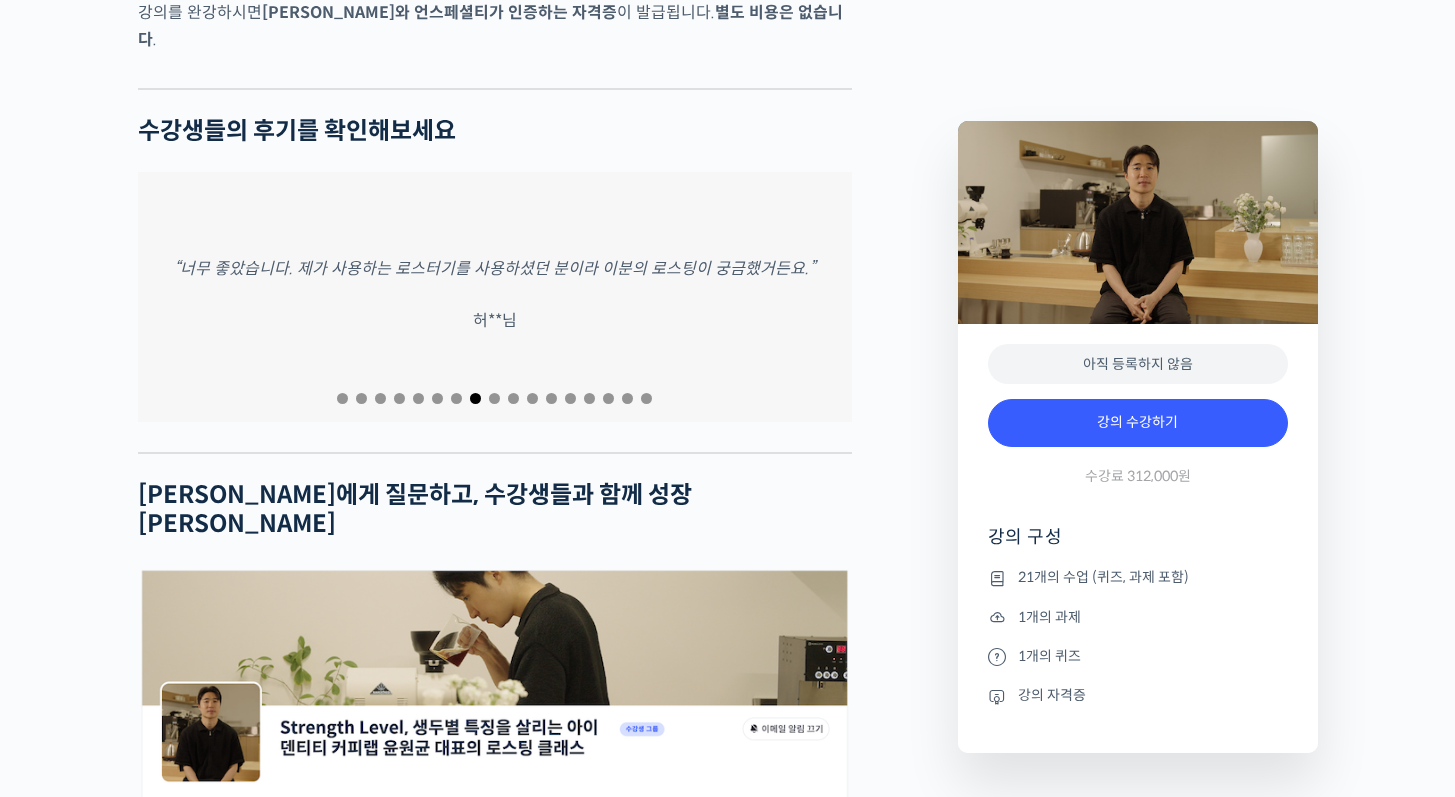 click at bounding box center [494, 398] 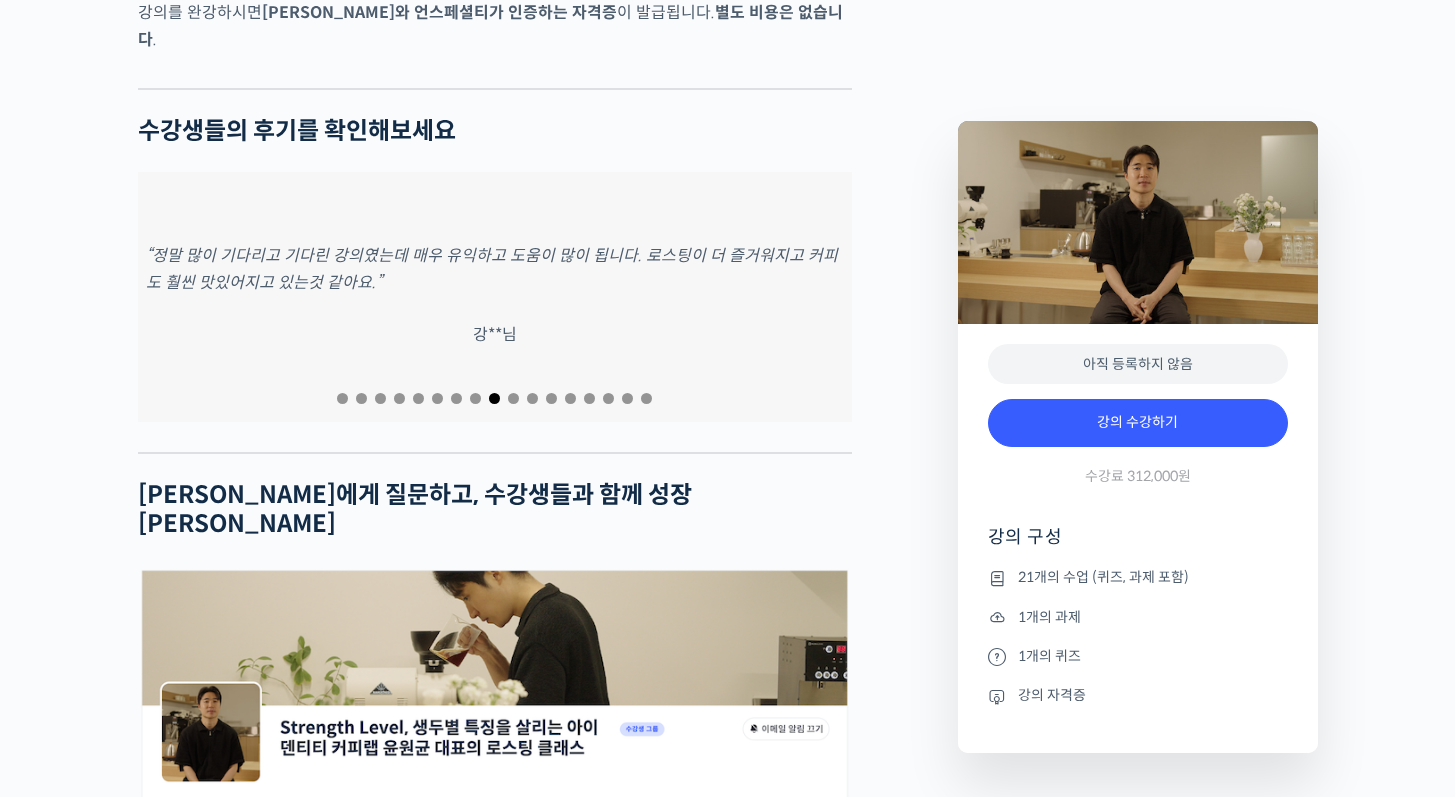 click at bounding box center (513, 398) 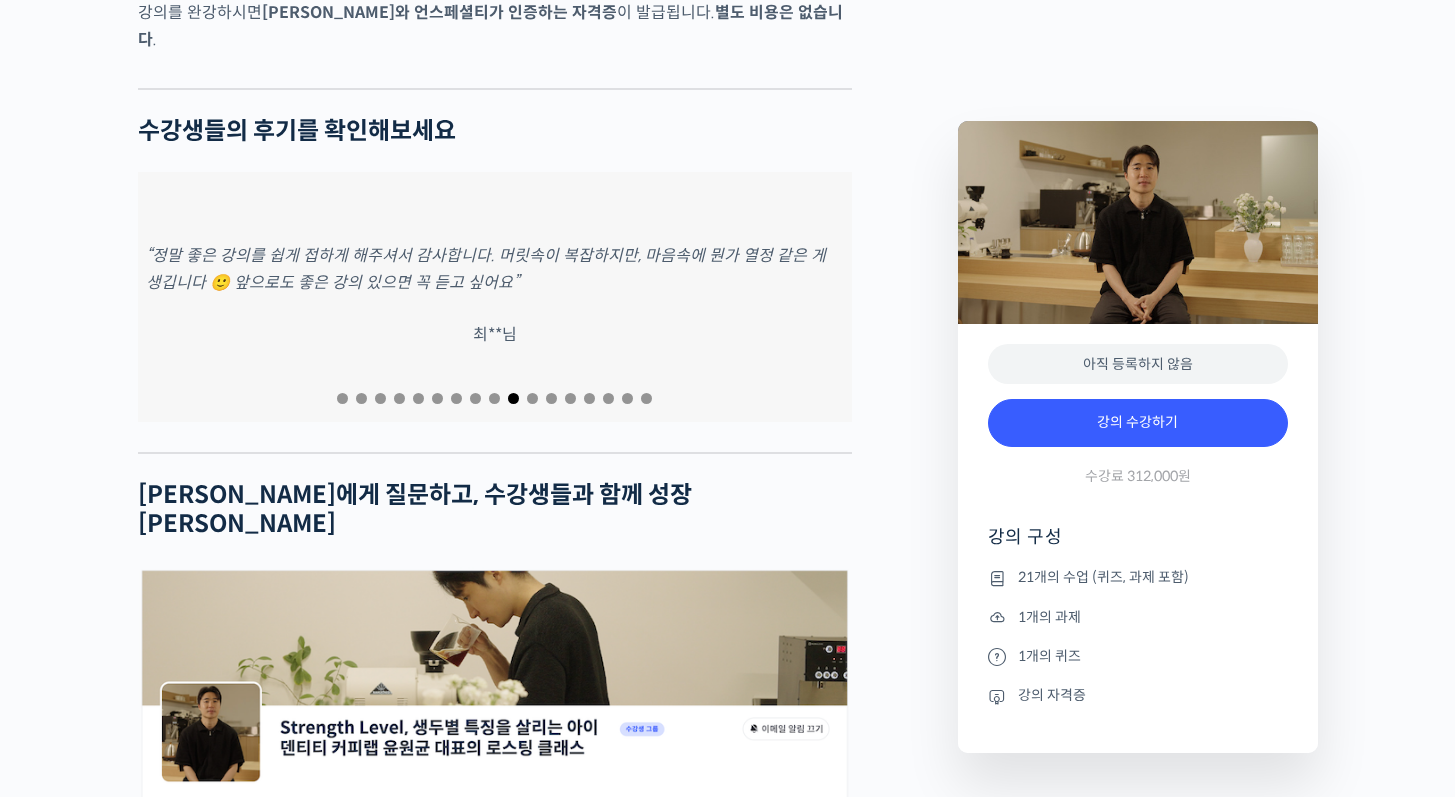 click at bounding box center (532, 398) 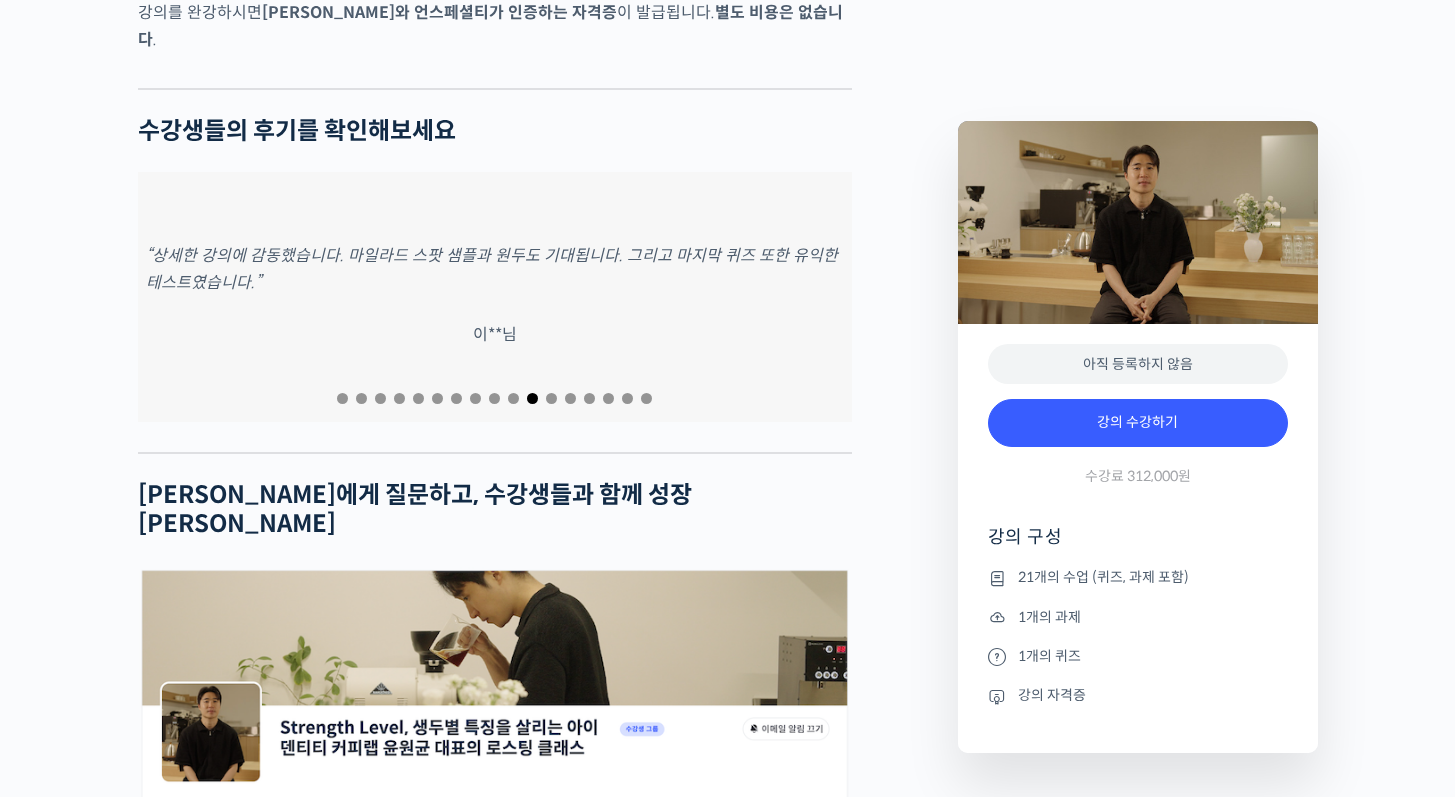 click at bounding box center [551, 398] 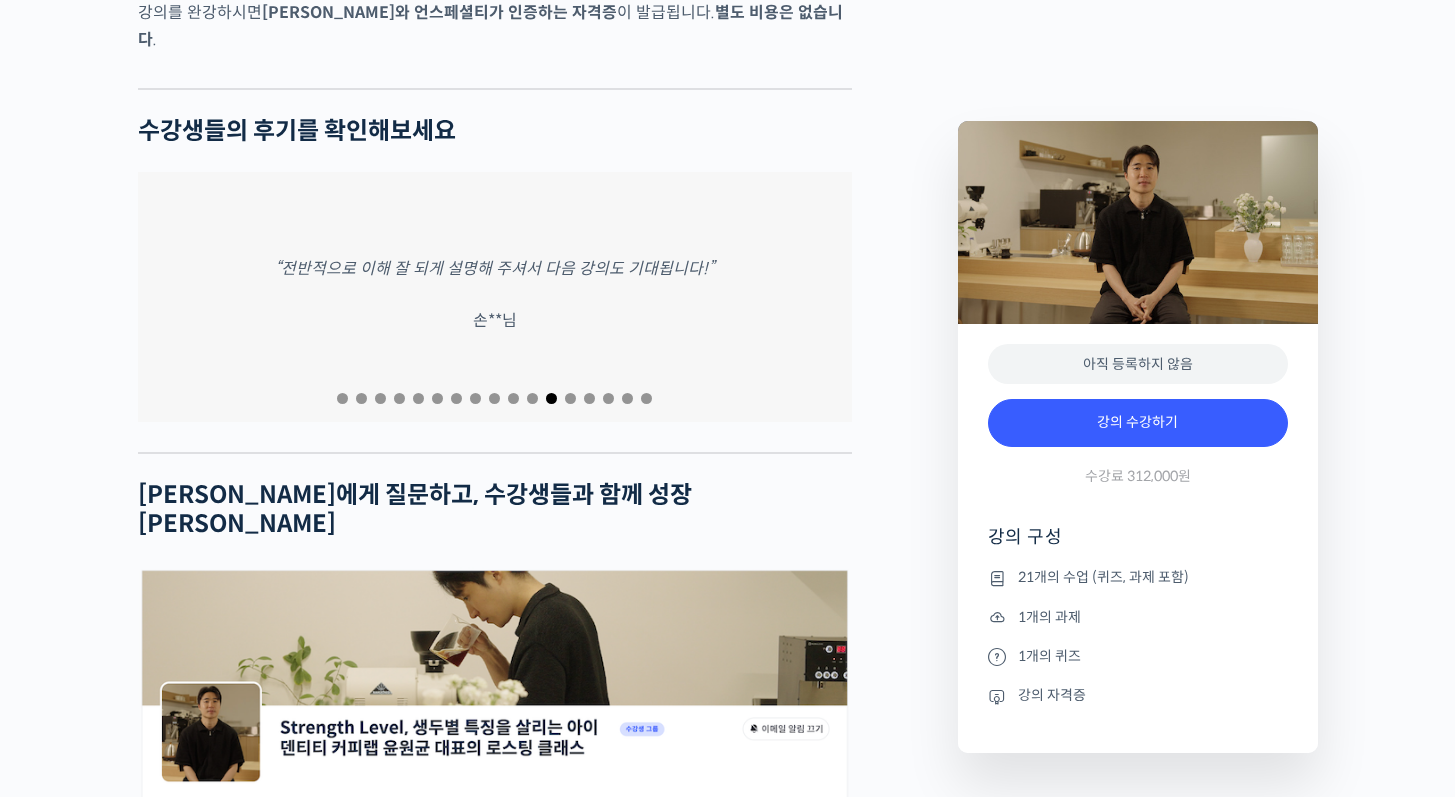 click at bounding box center (570, 398) 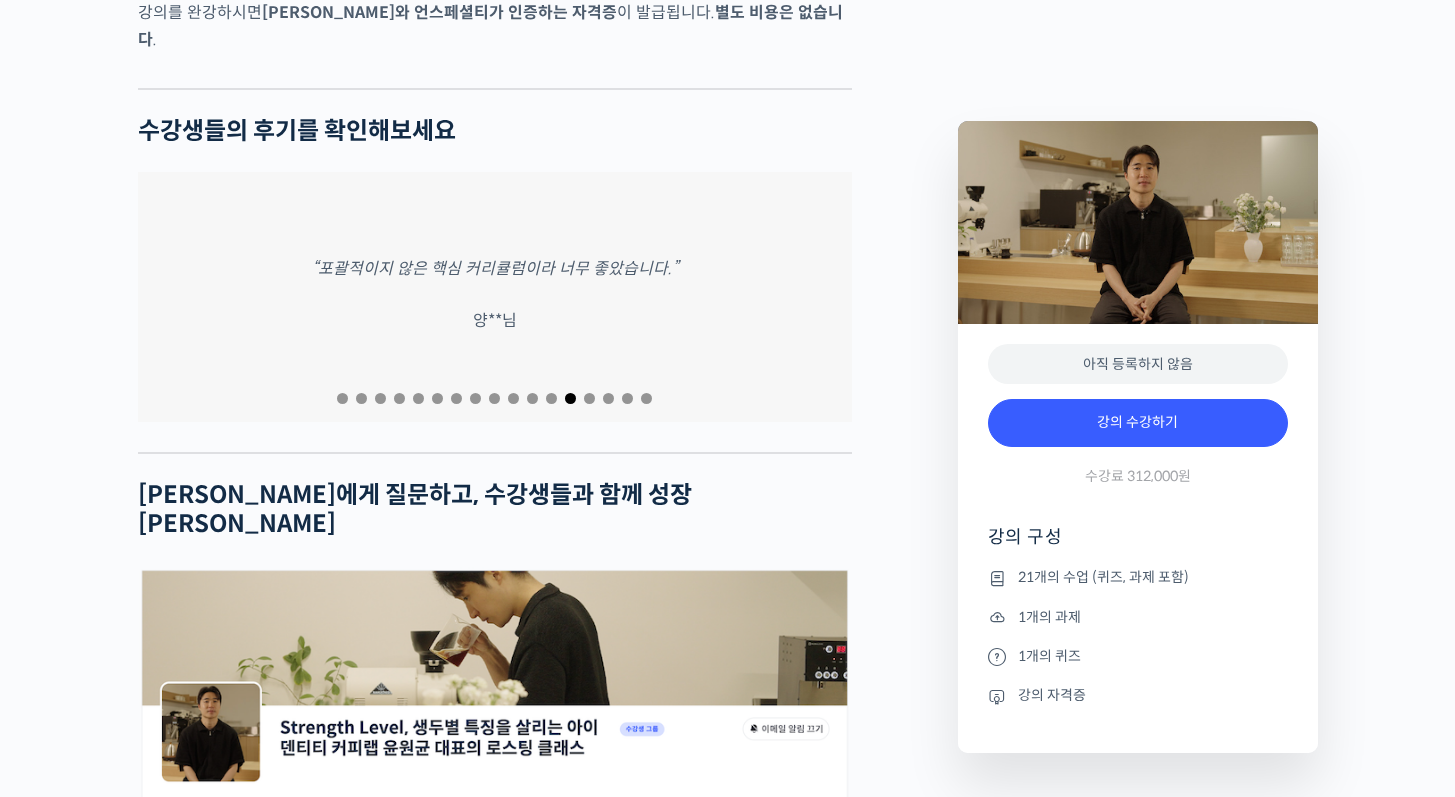 click at bounding box center (589, 398) 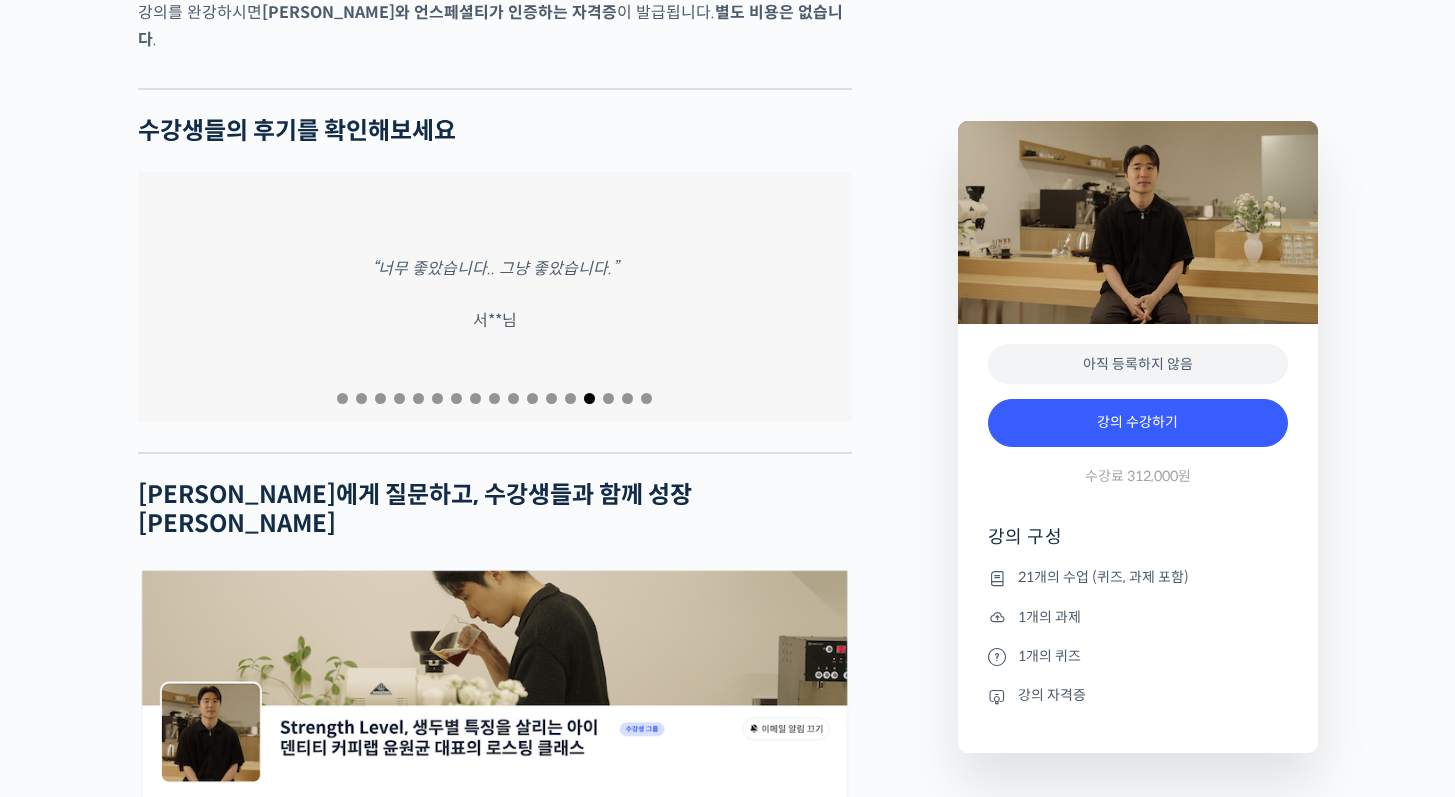 click at bounding box center (608, 398) 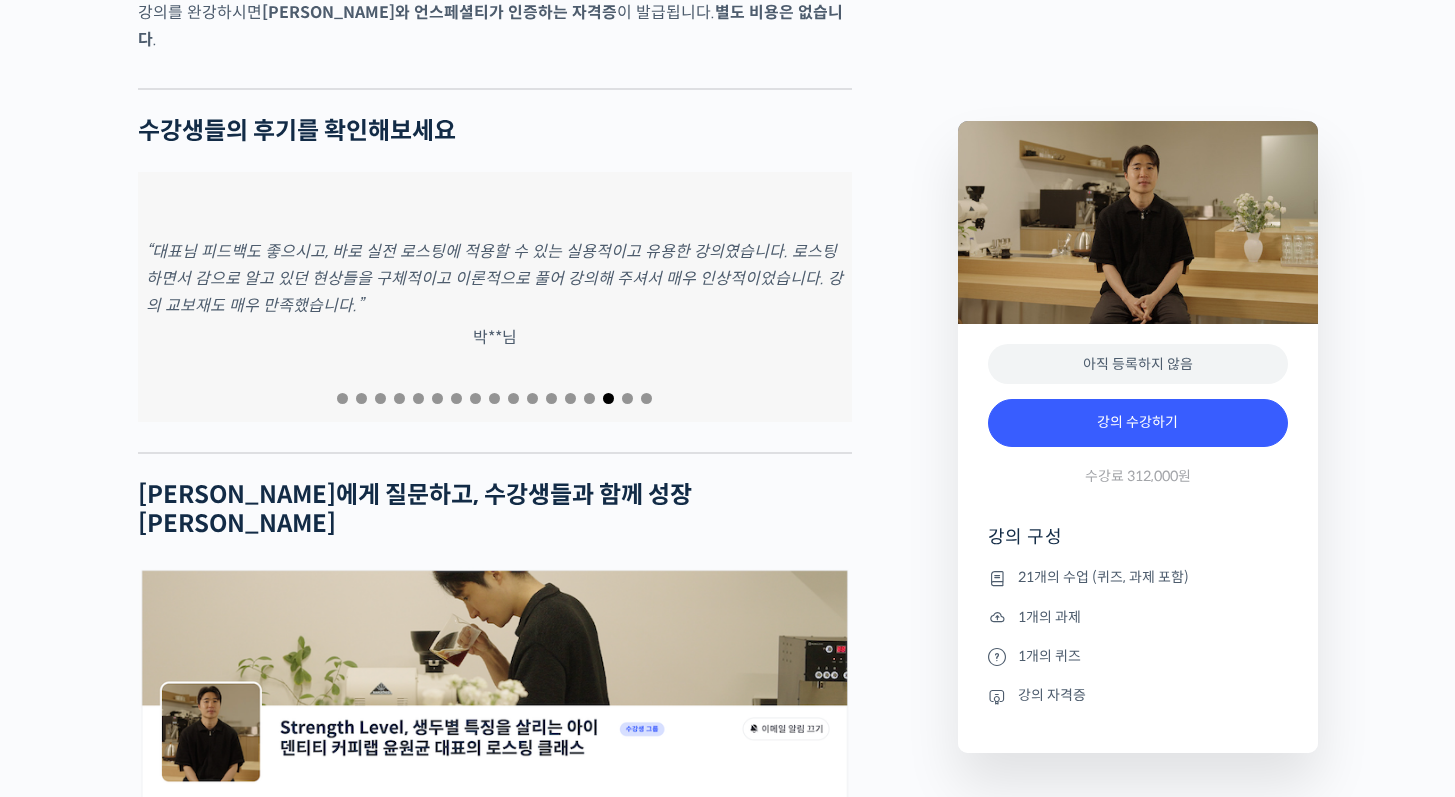 click at bounding box center (627, 398) 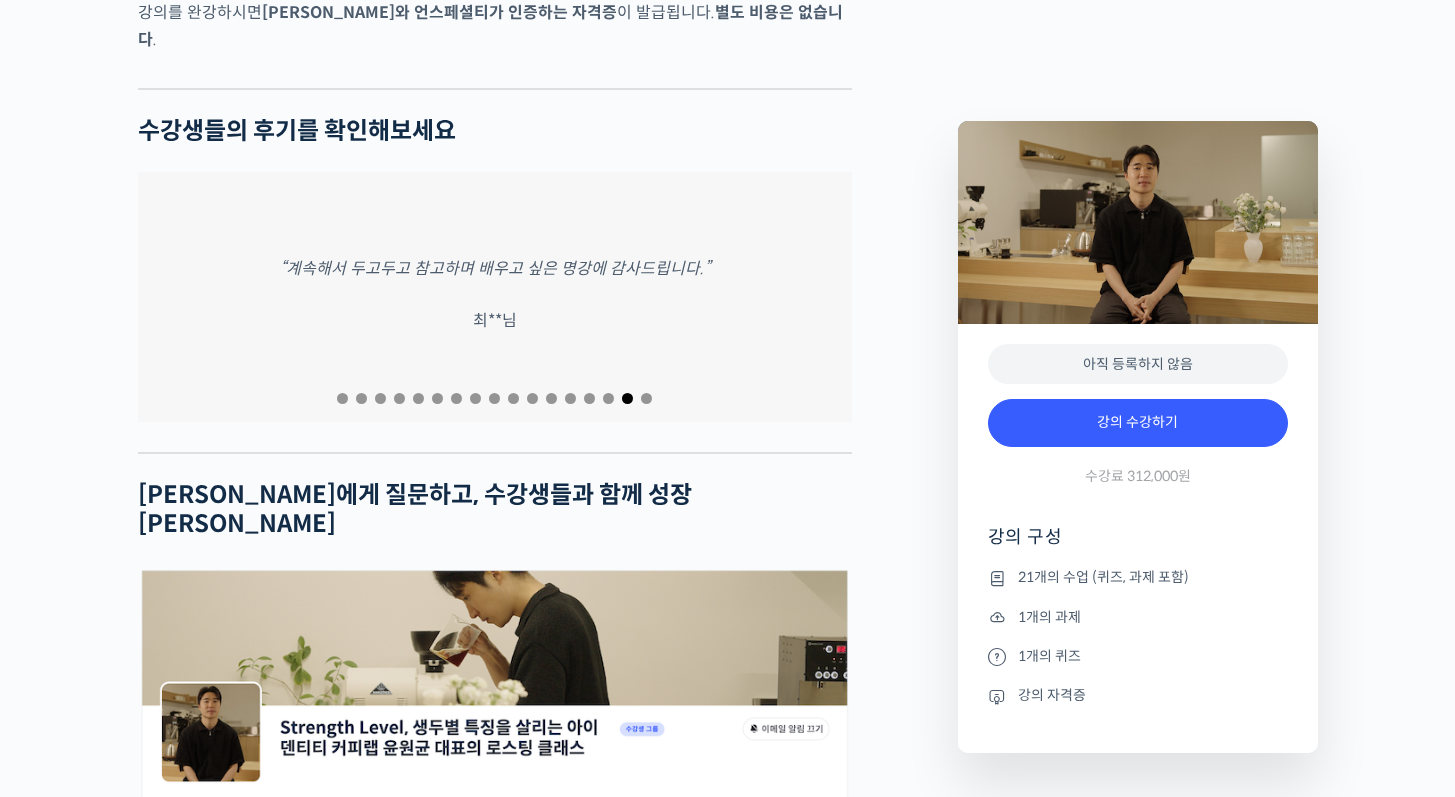 click at bounding box center [646, 398] 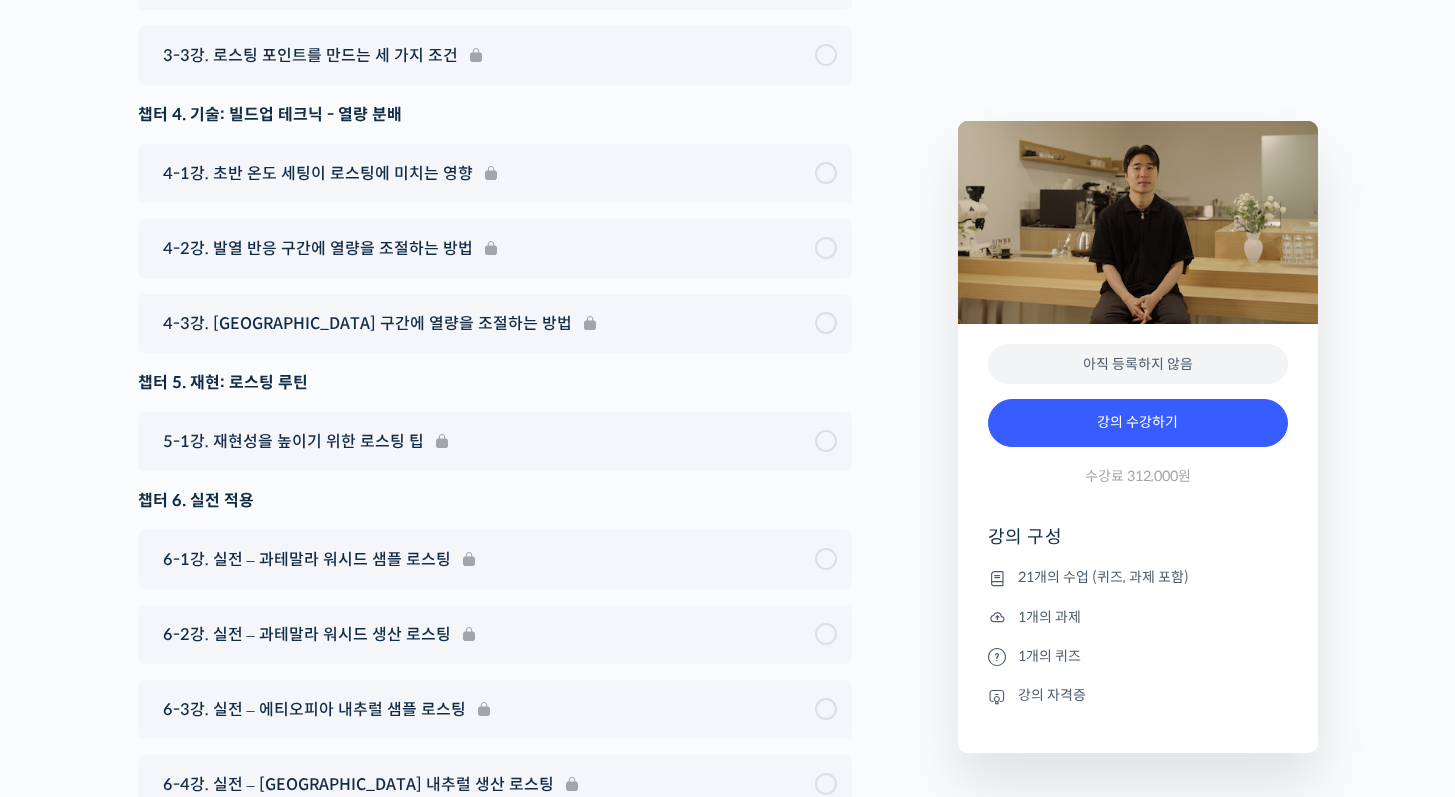scroll, scrollTop: 11048, scrollLeft: 0, axis: vertical 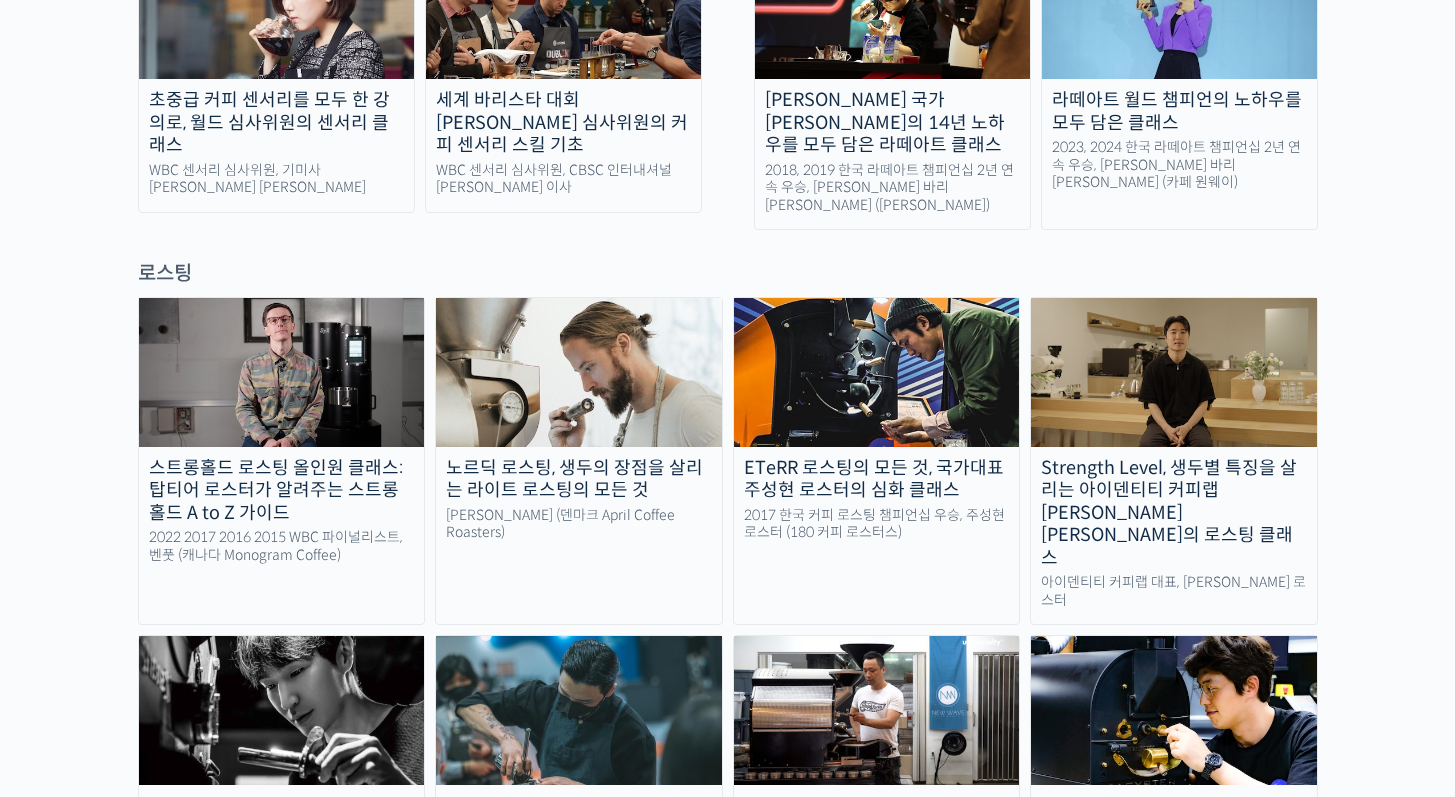 click on "스트롱홀드 로스팅 올인원 클래스: 탑티어 로스터가 알려주는 스트롱홀드 A to Z 가이드" at bounding box center [282, 491] 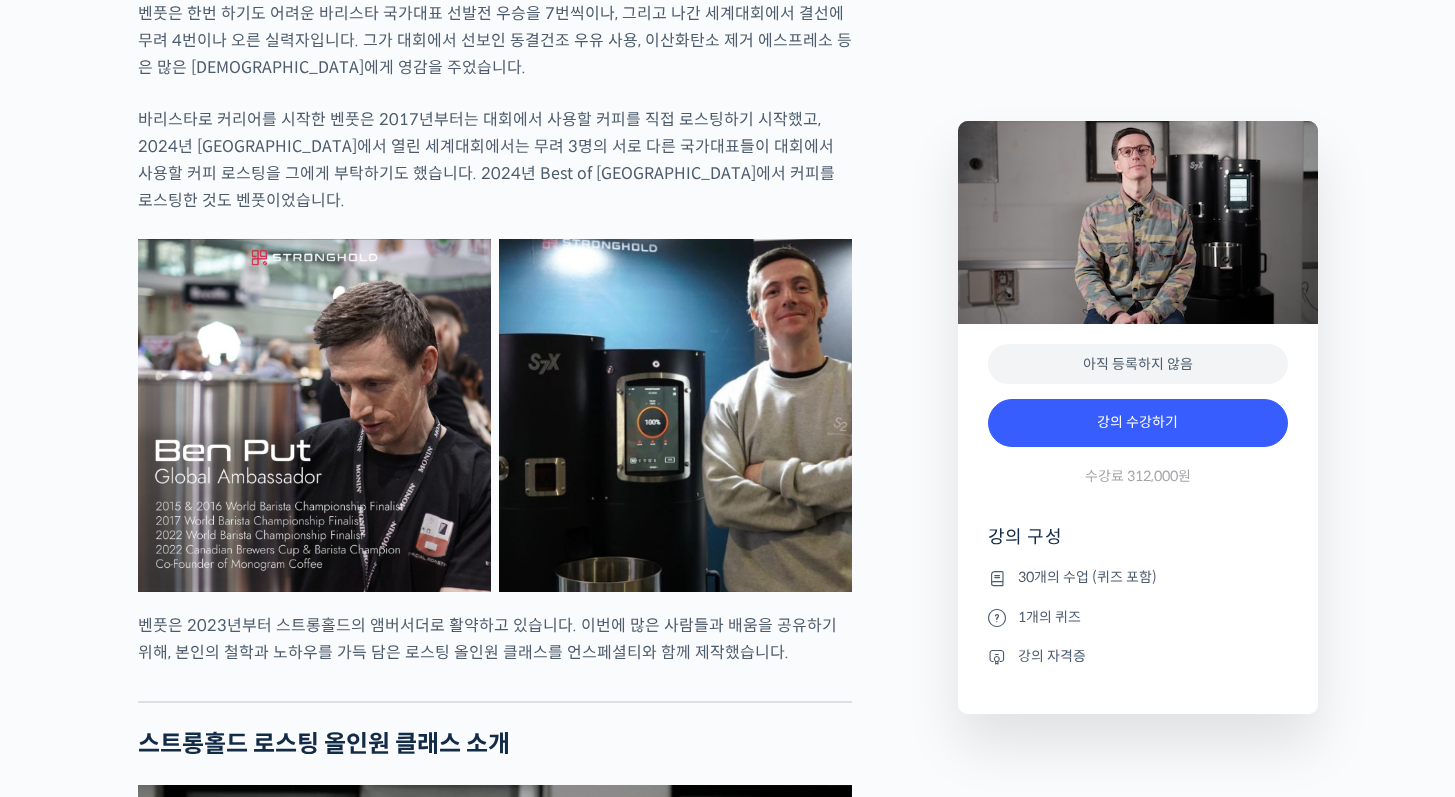 scroll, scrollTop: 1369, scrollLeft: 0, axis: vertical 